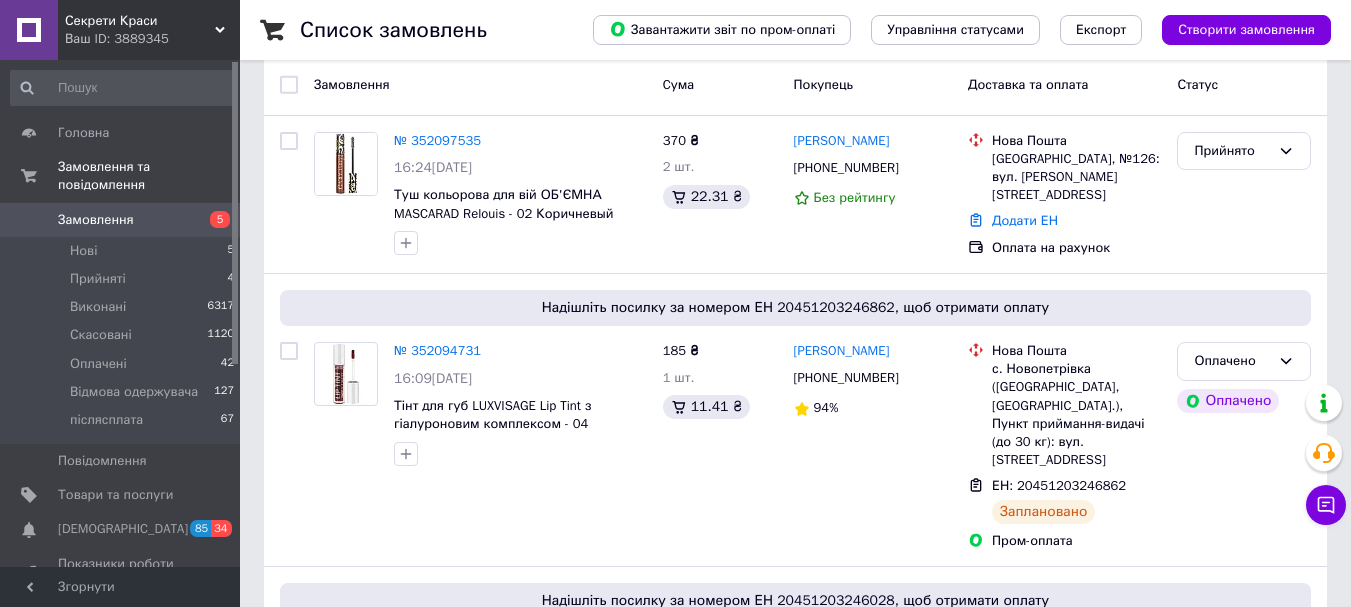 scroll, scrollTop: 100, scrollLeft: 0, axis: vertical 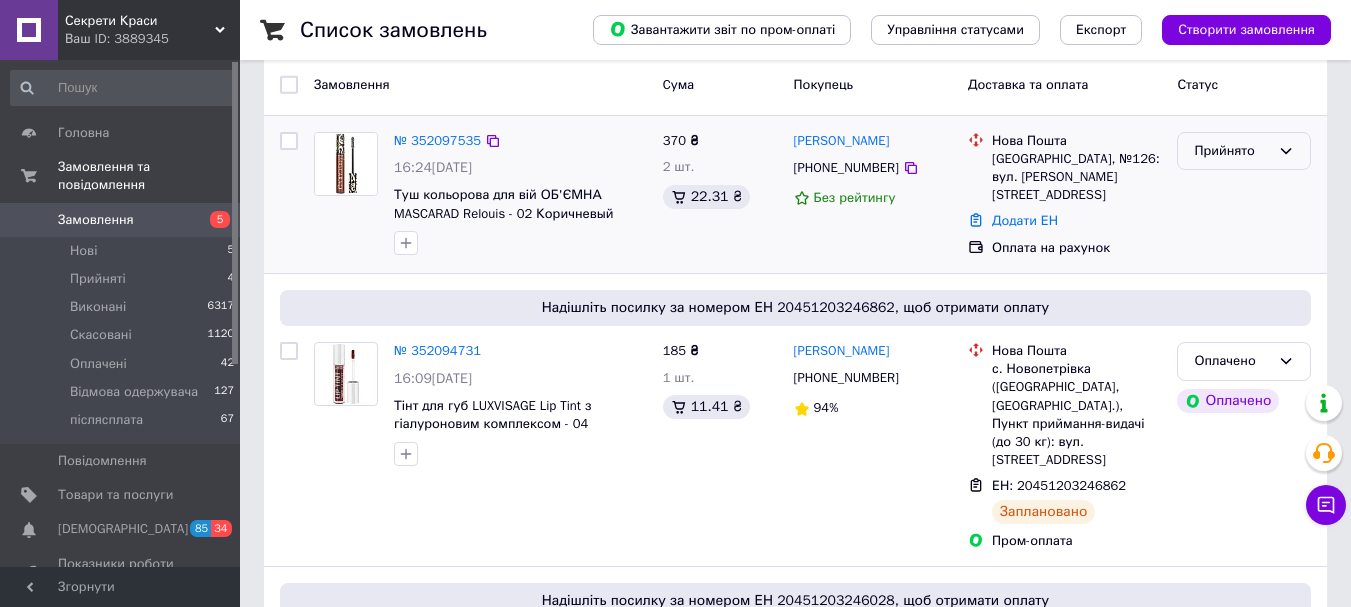 click 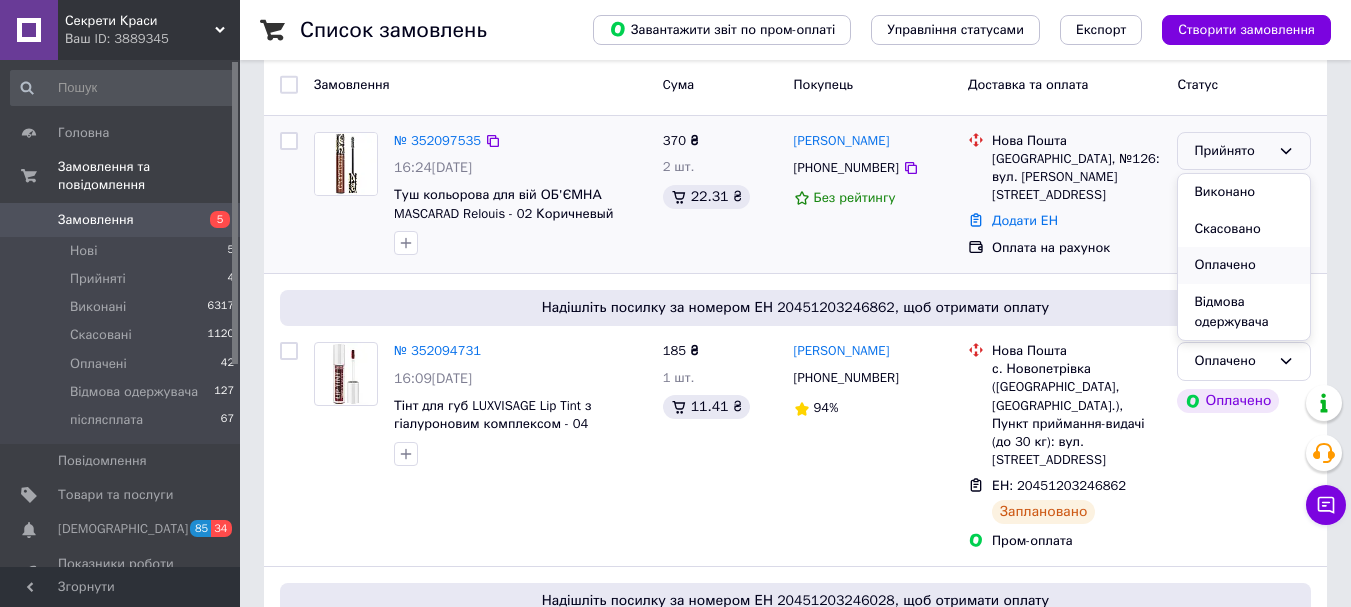 click on "Оплачено" at bounding box center [1244, 265] 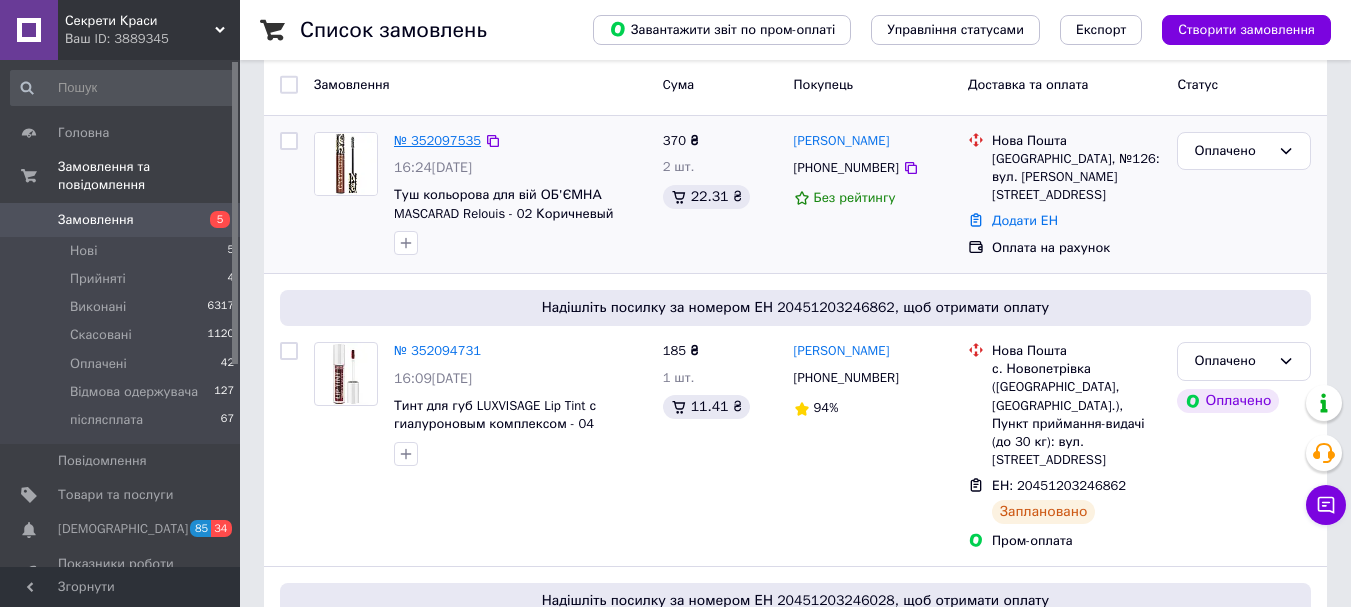 click on "№ 352097535" at bounding box center [437, 140] 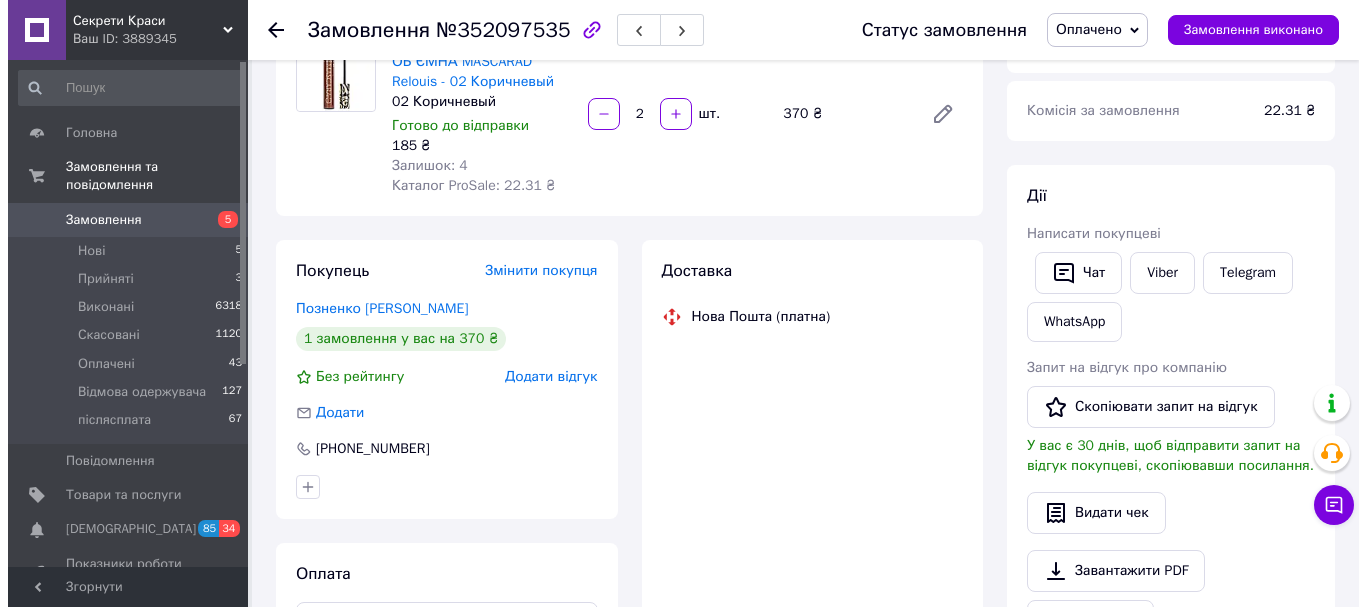 scroll, scrollTop: 200, scrollLeft: 0, axis: vertical 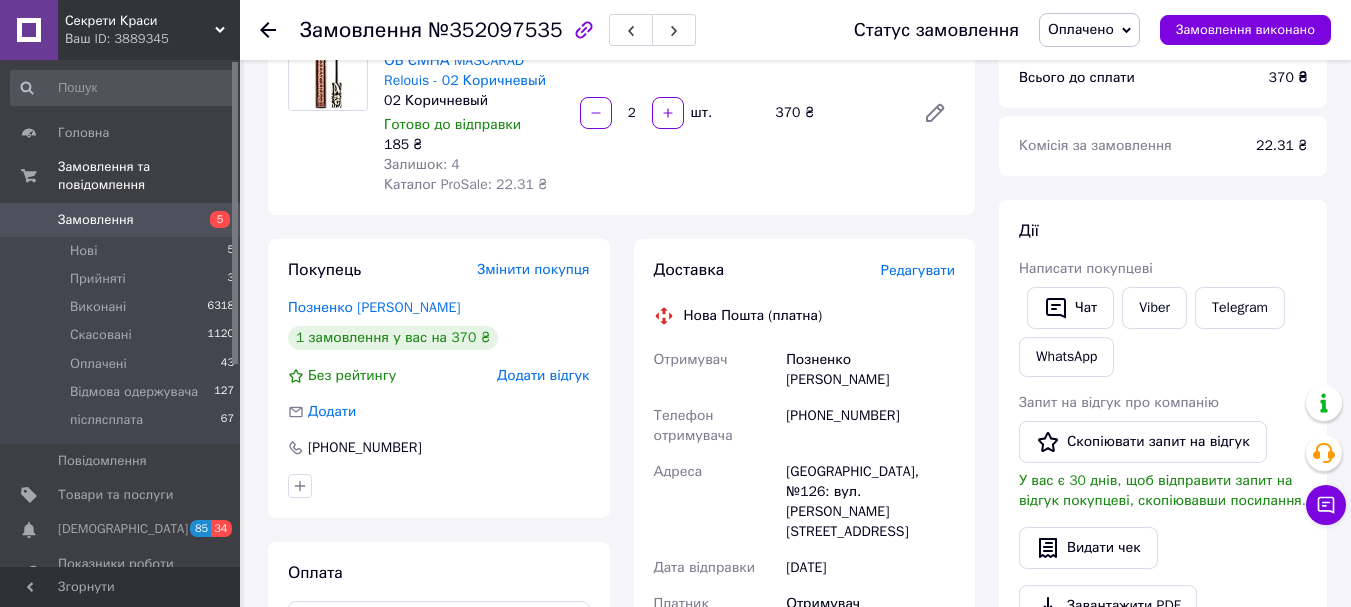 click on "Редагувати" at bounding box center [918, 270] 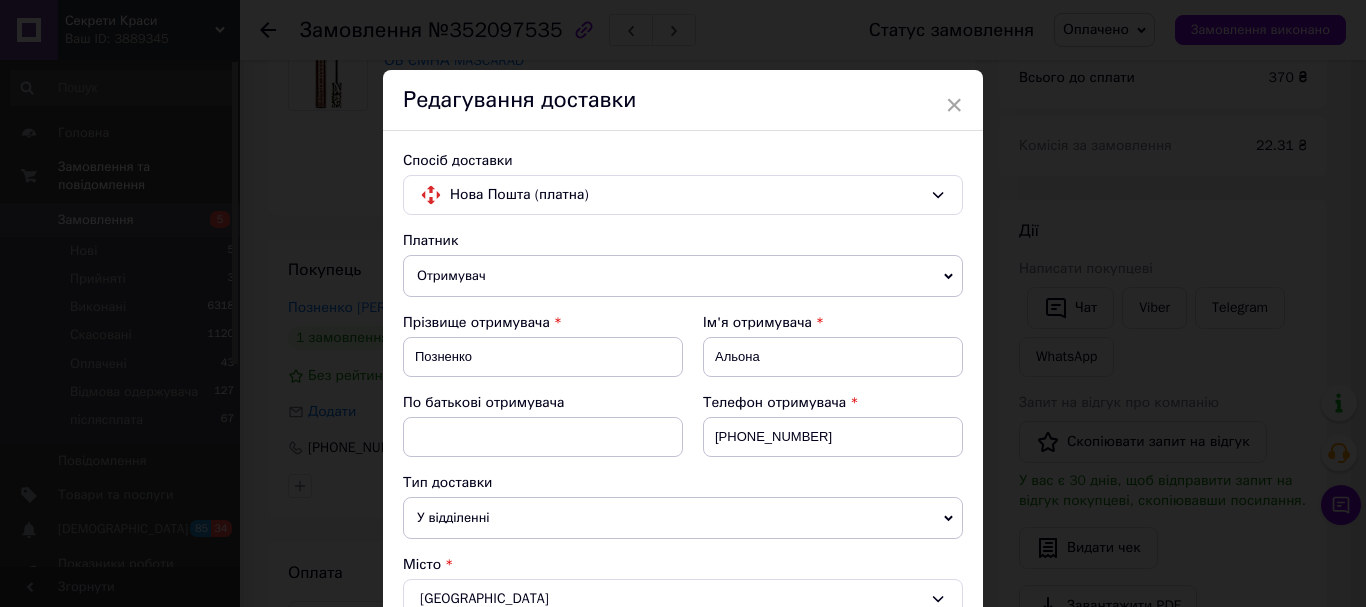 scroll, scrollTop: 100, scrollLeft: 0, axis: vertical 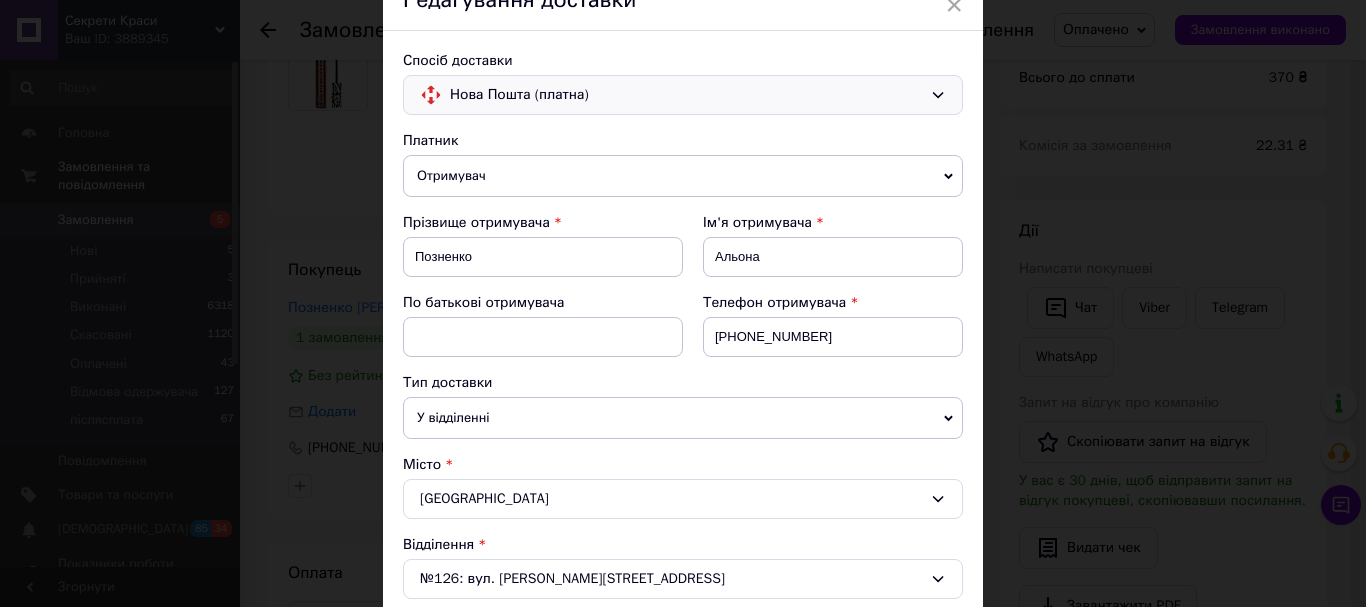 click 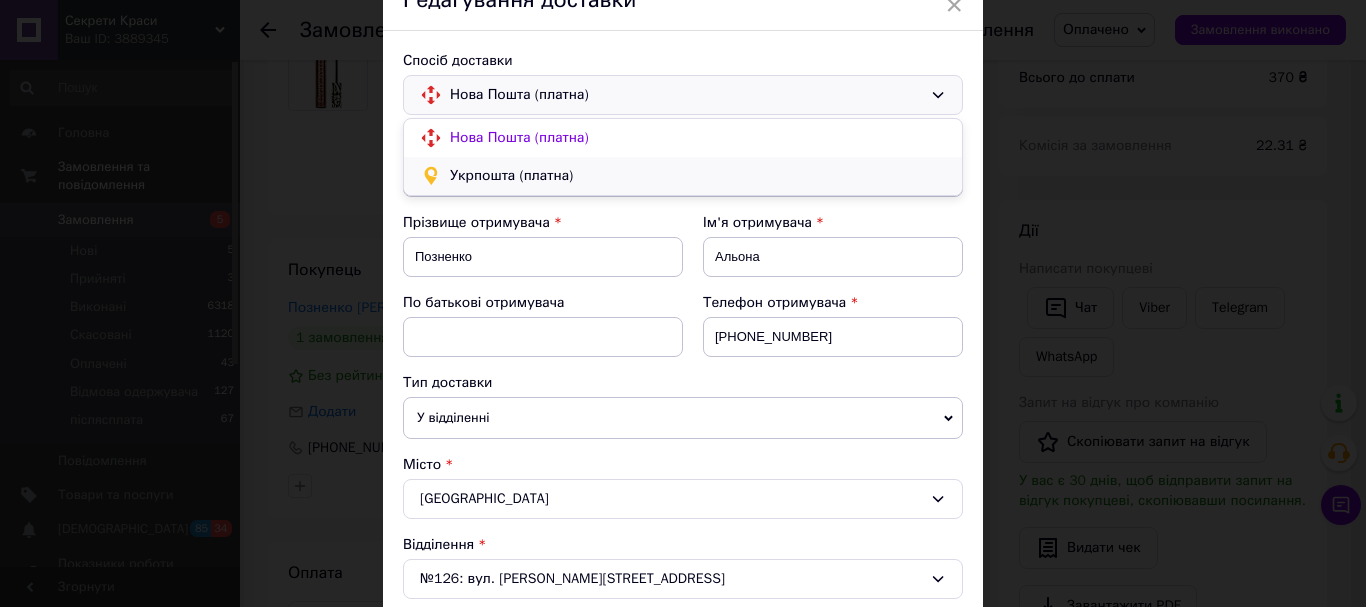 click on "Укрпошта (платна)" at bounding box center [698, 176] 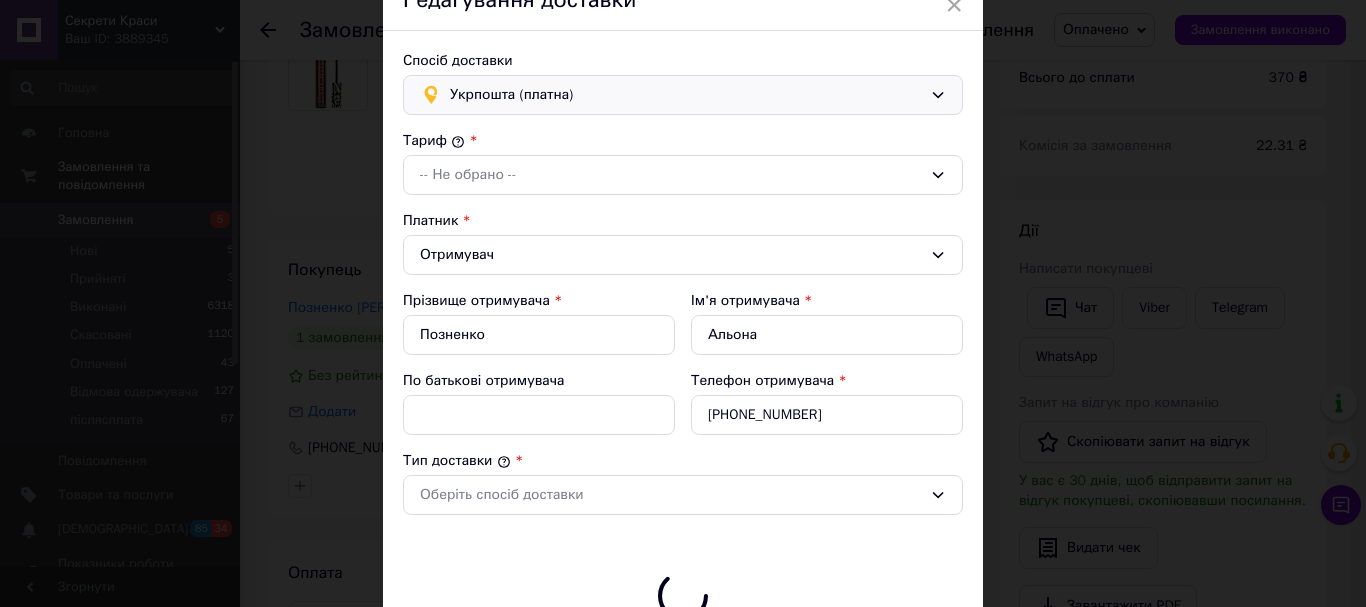 type on "370" 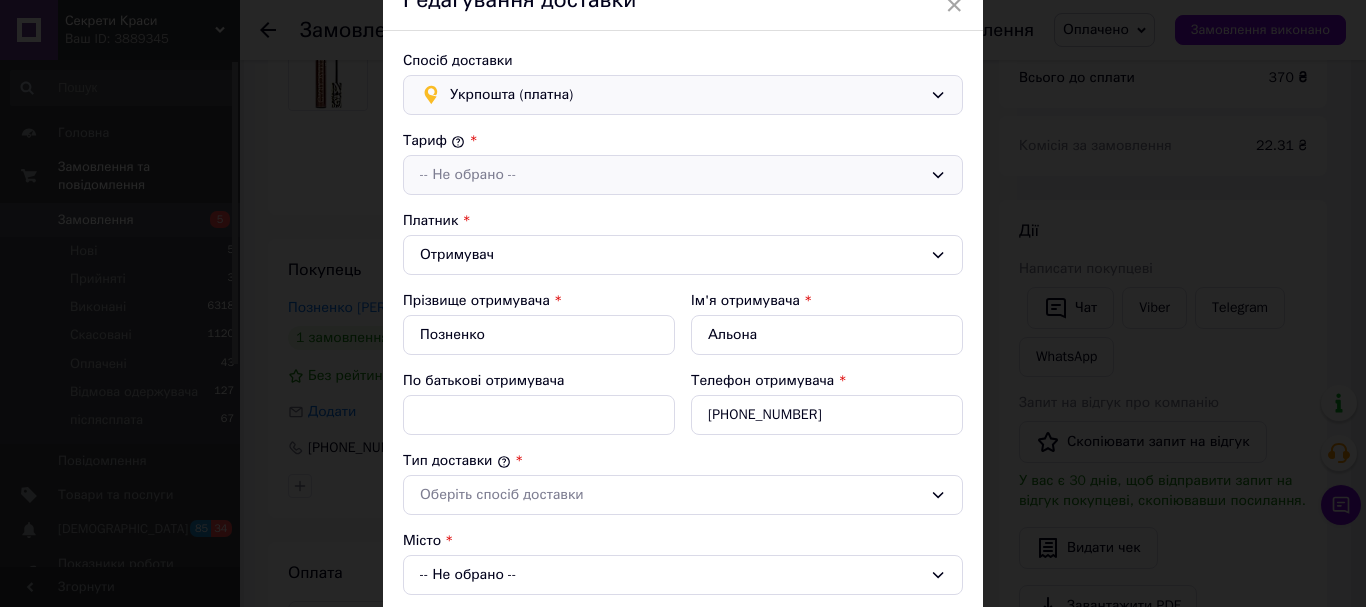 click on "-- Не обрано --" at bounding box center (683, 175) 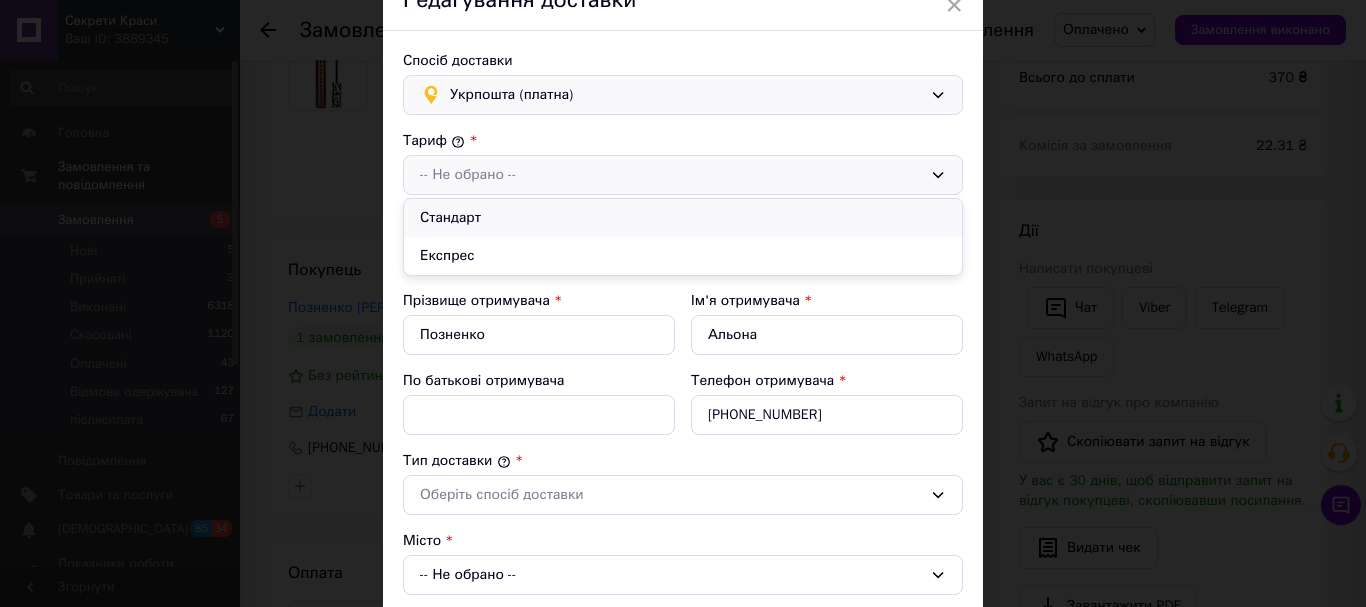 click on "Стандарт" at bounding box center [683, 218] 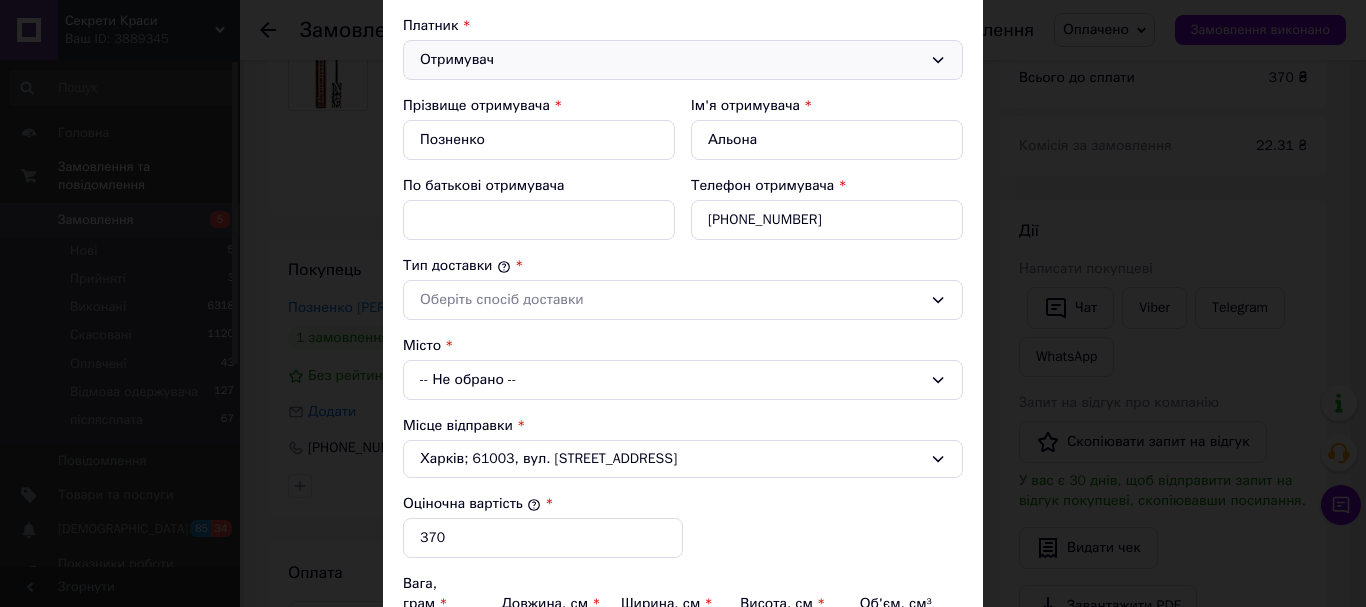 scroll, scrollTop: 300, scrollLeft: 0, axis: vertical 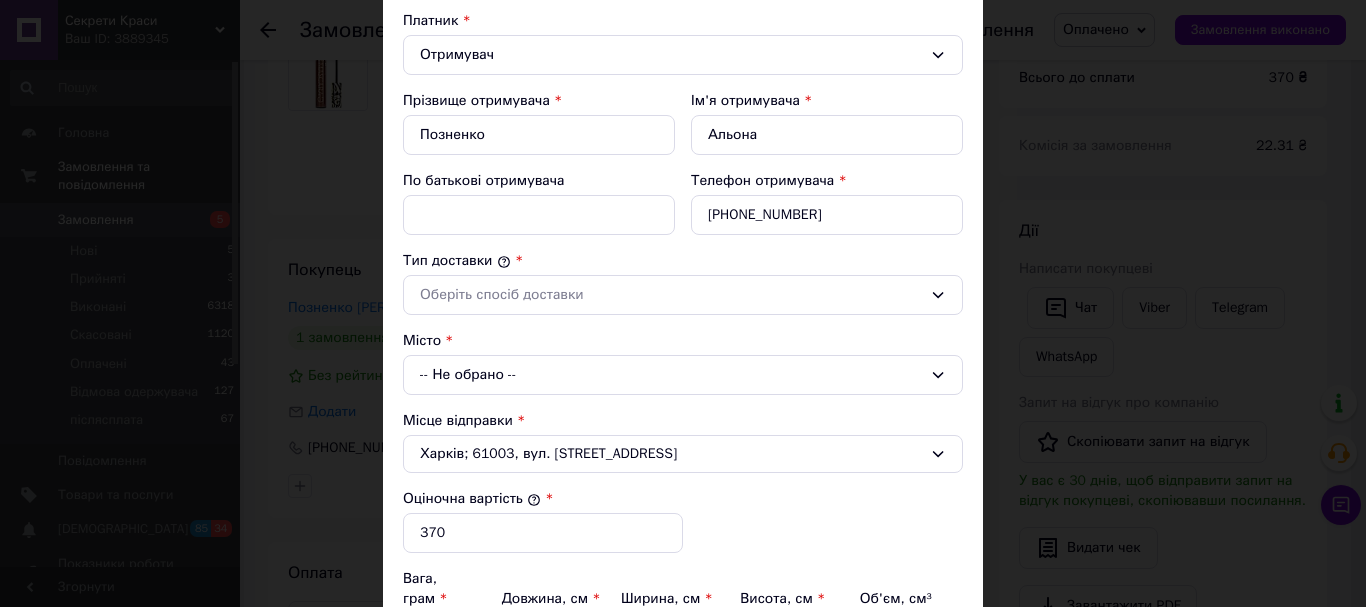 click on "-- Не обрано --" at bounding box center [683, 375] 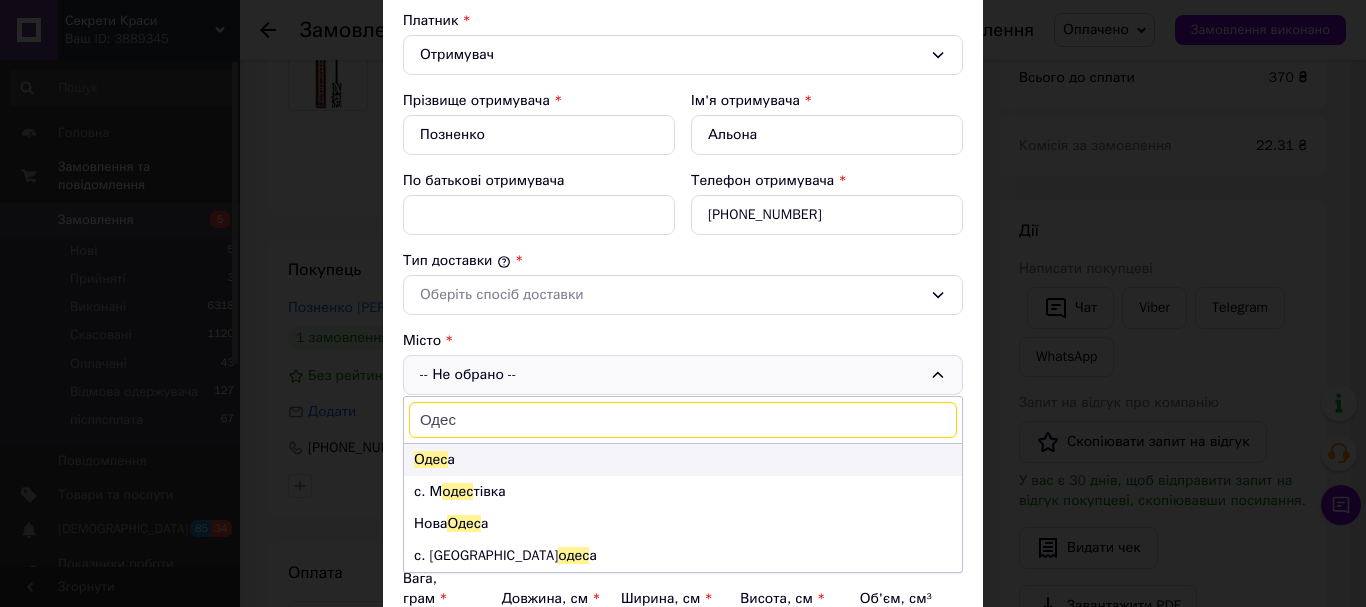 type on "Одес" 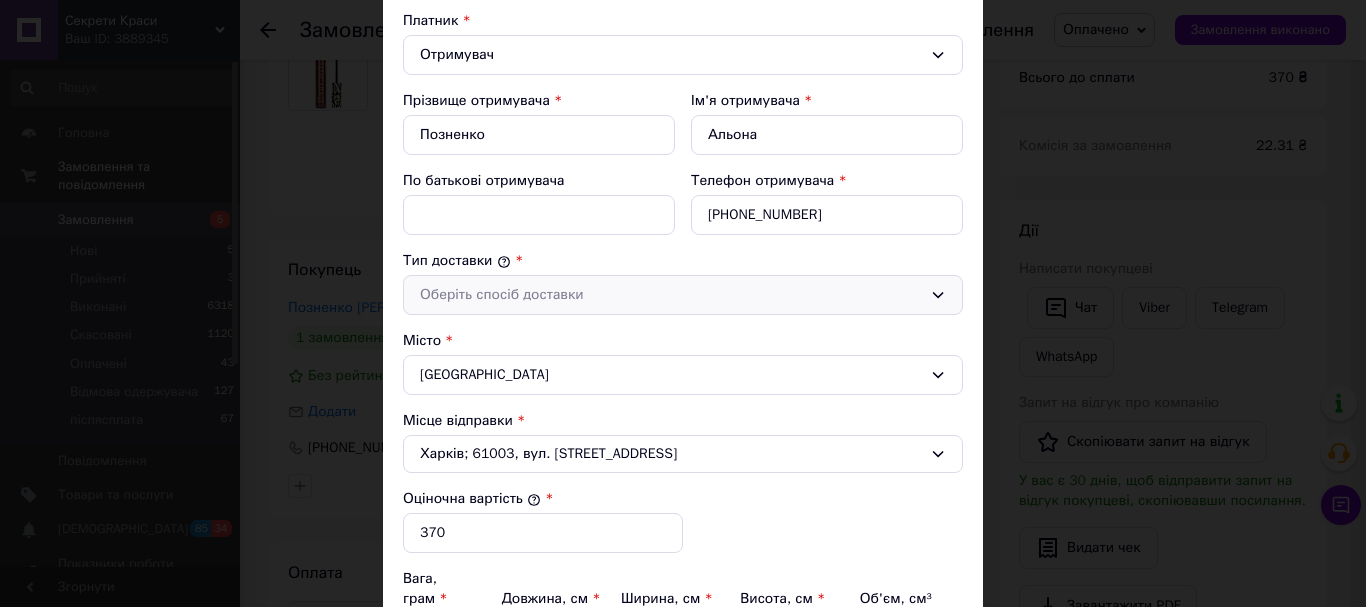 click 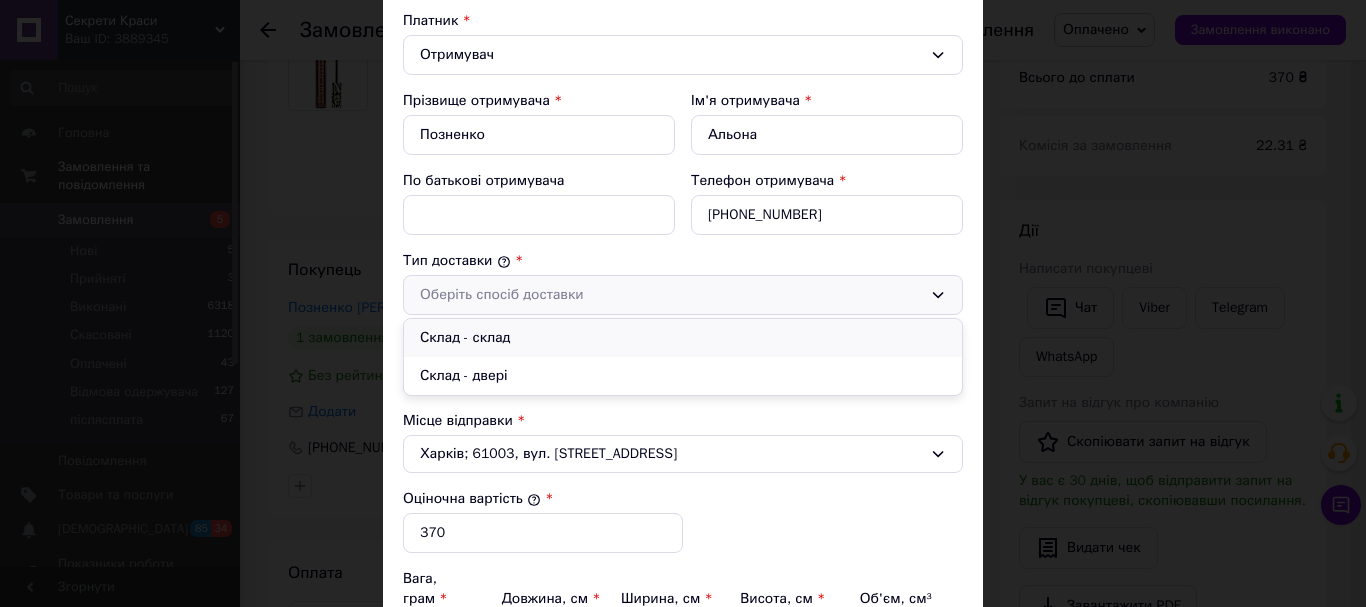 click on "Склад - склад" at bounding box center [683, 338] 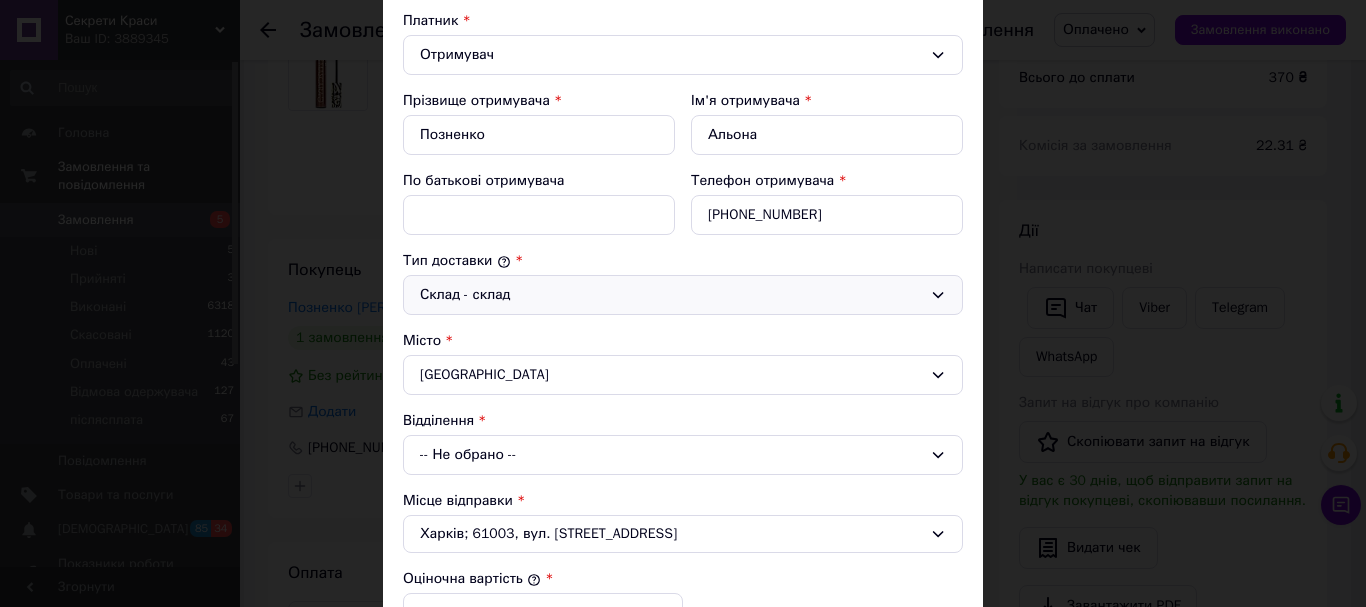 click on "-- Не обрано --" at bounding box center (683, 455) 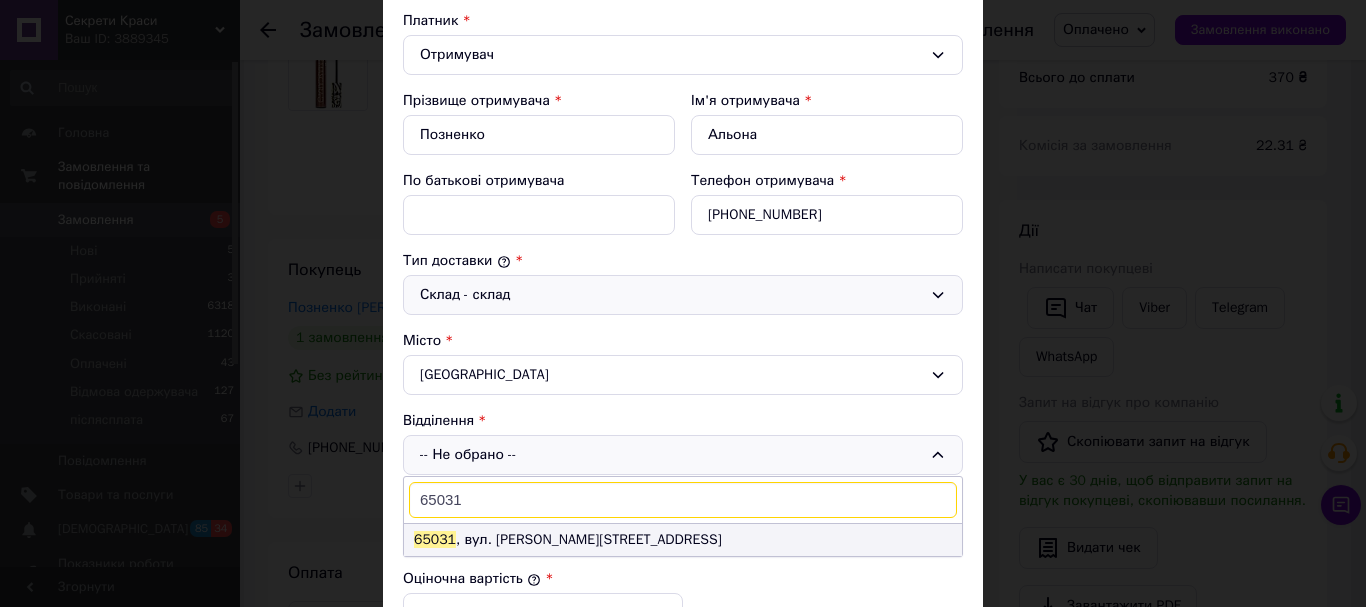 type on "65031" 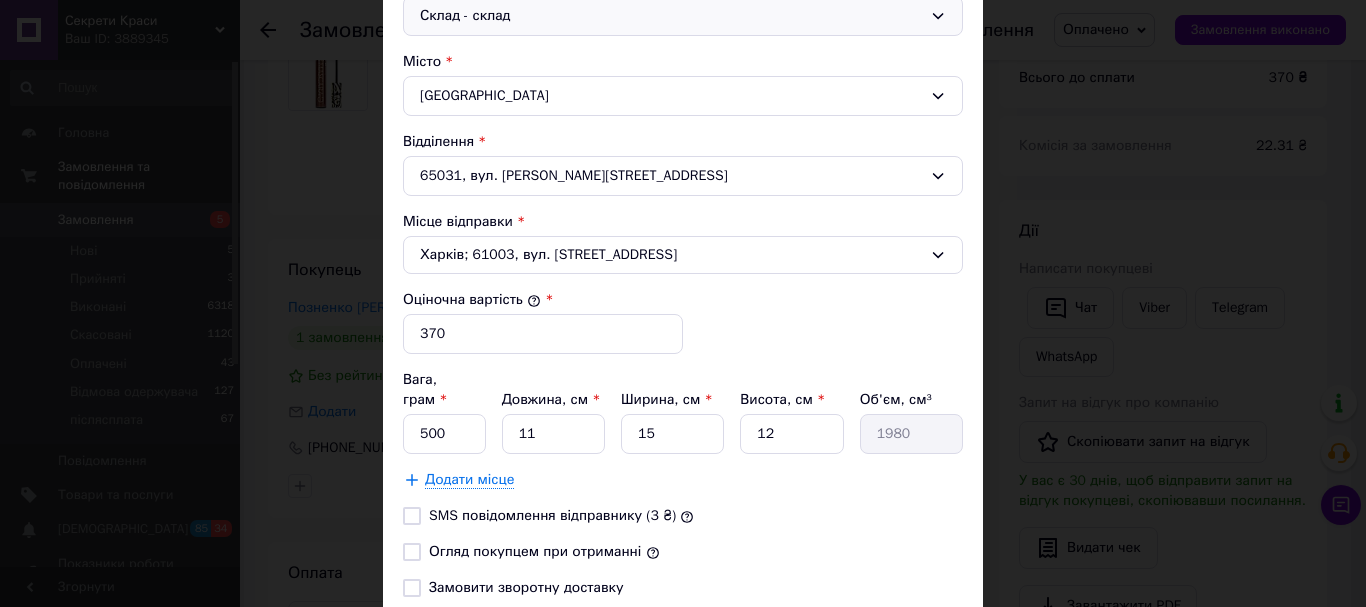 scroll, scrollTop: 600, scrollLeft: 0, axis: vertical 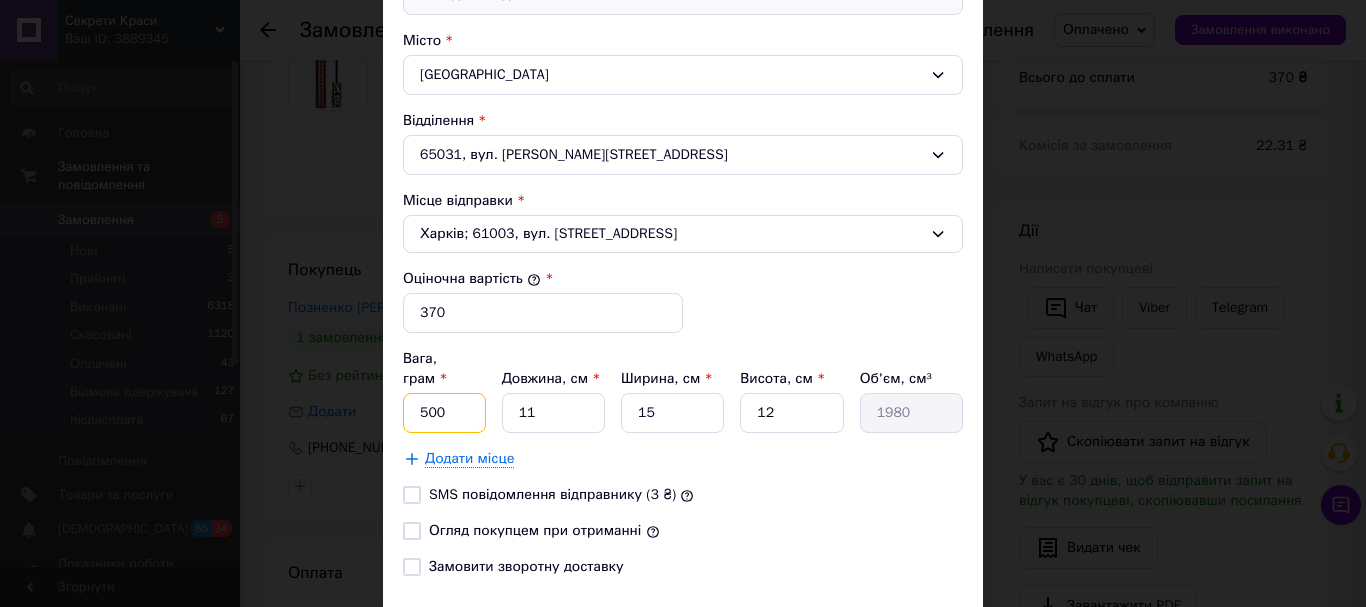 drag, startPoint x: 452, startPoint y: 394, endPoint x: 409, endPoint y: 396, distance: 43.046486 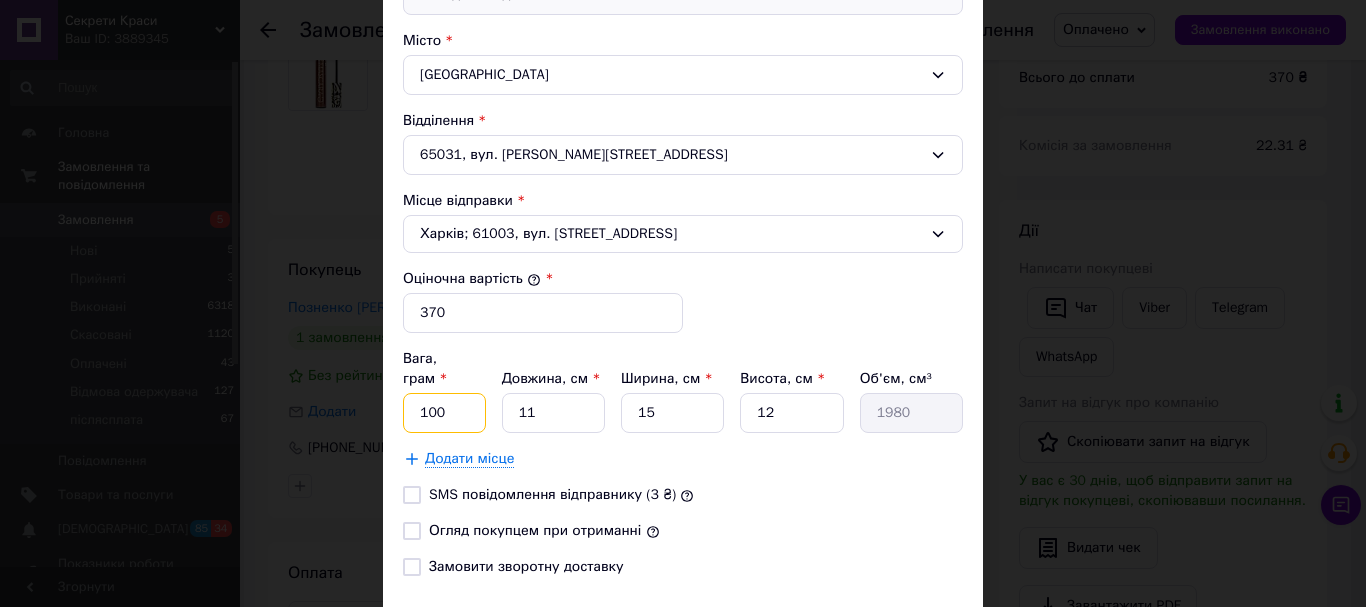 type on "100" 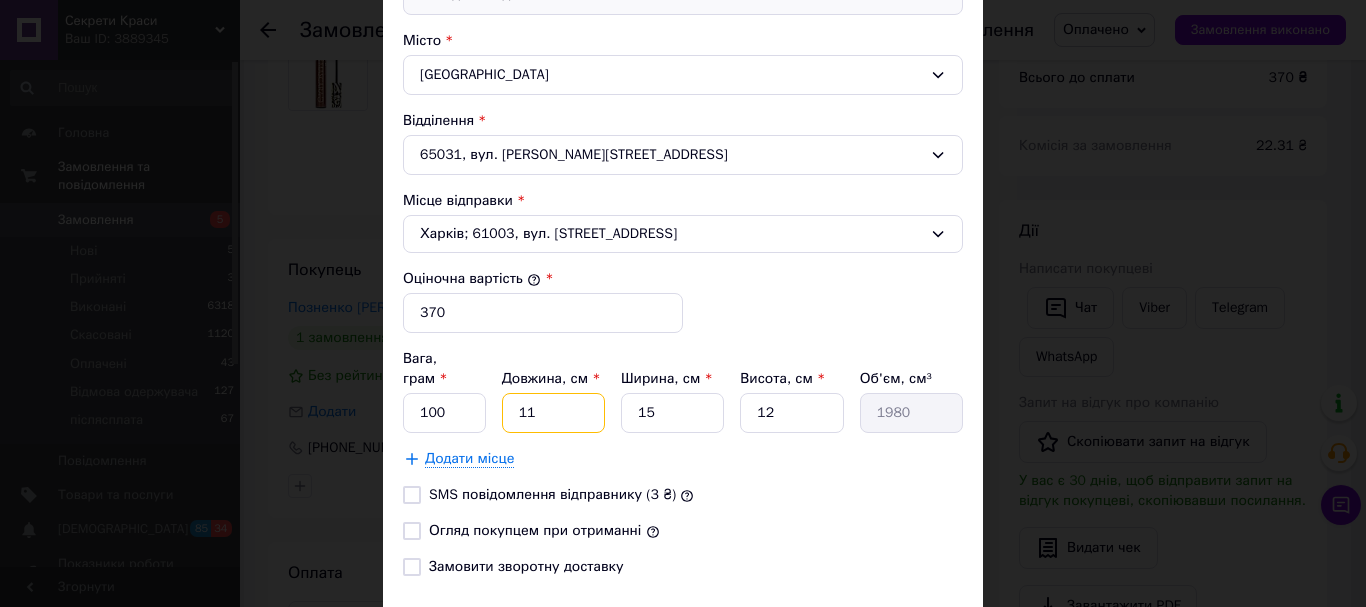 click on "11" at bounding box center (553, 413) 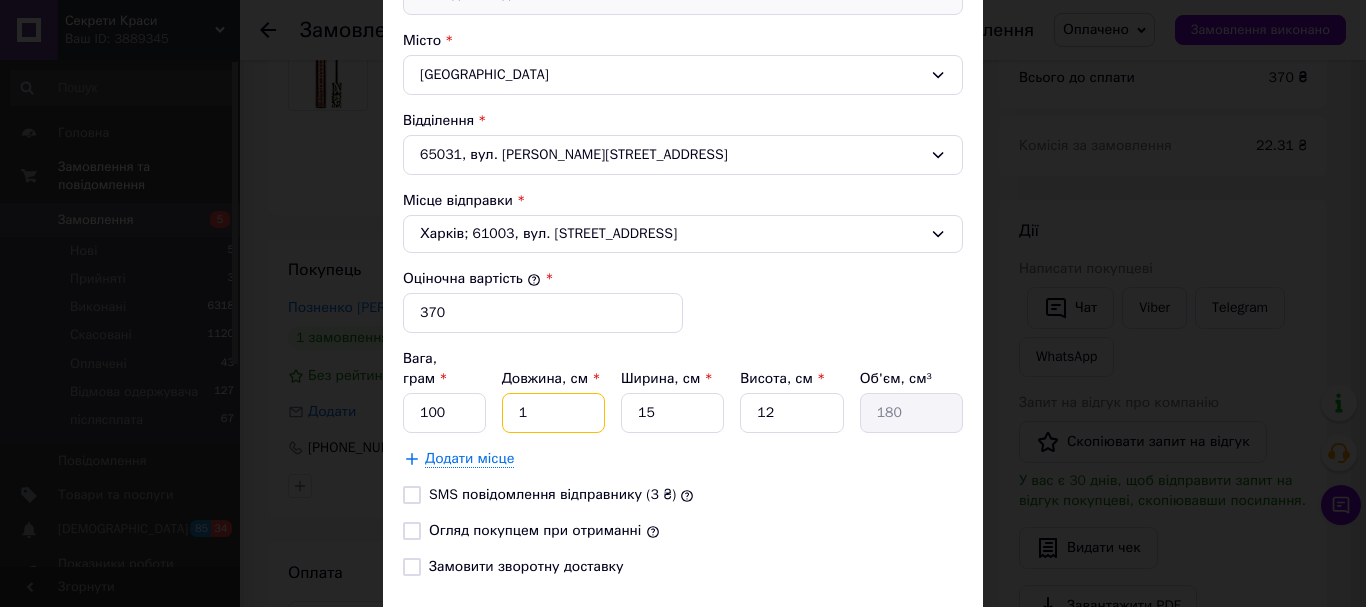 type on "15" 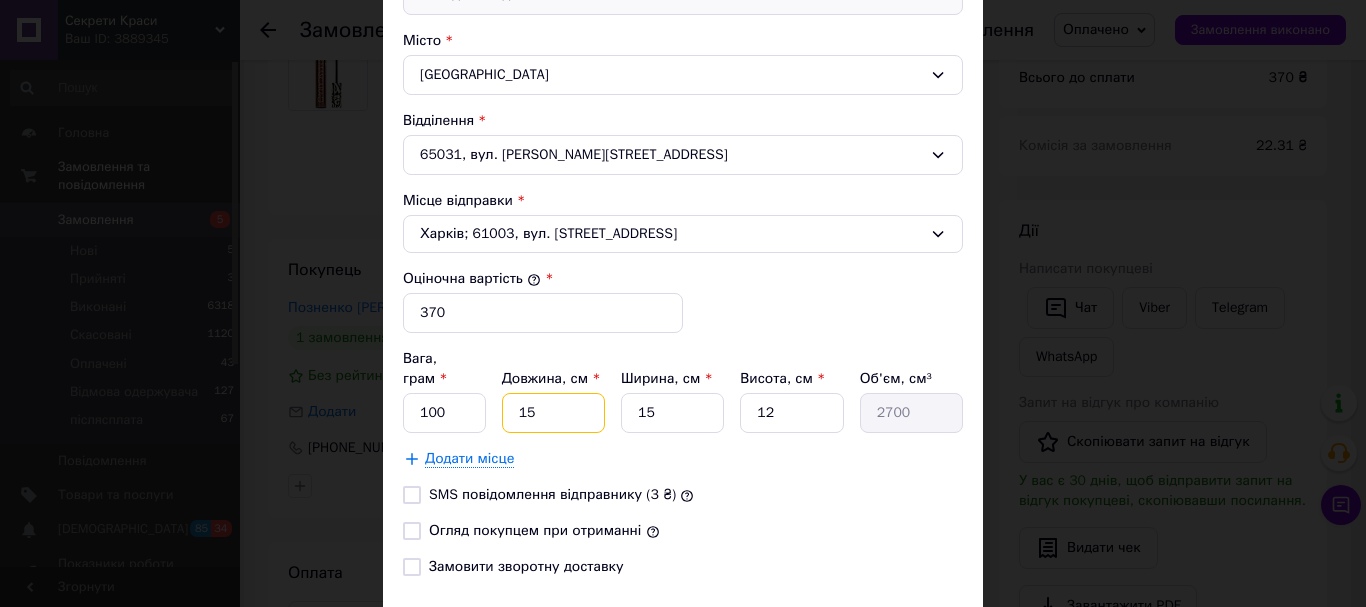 type on "15" 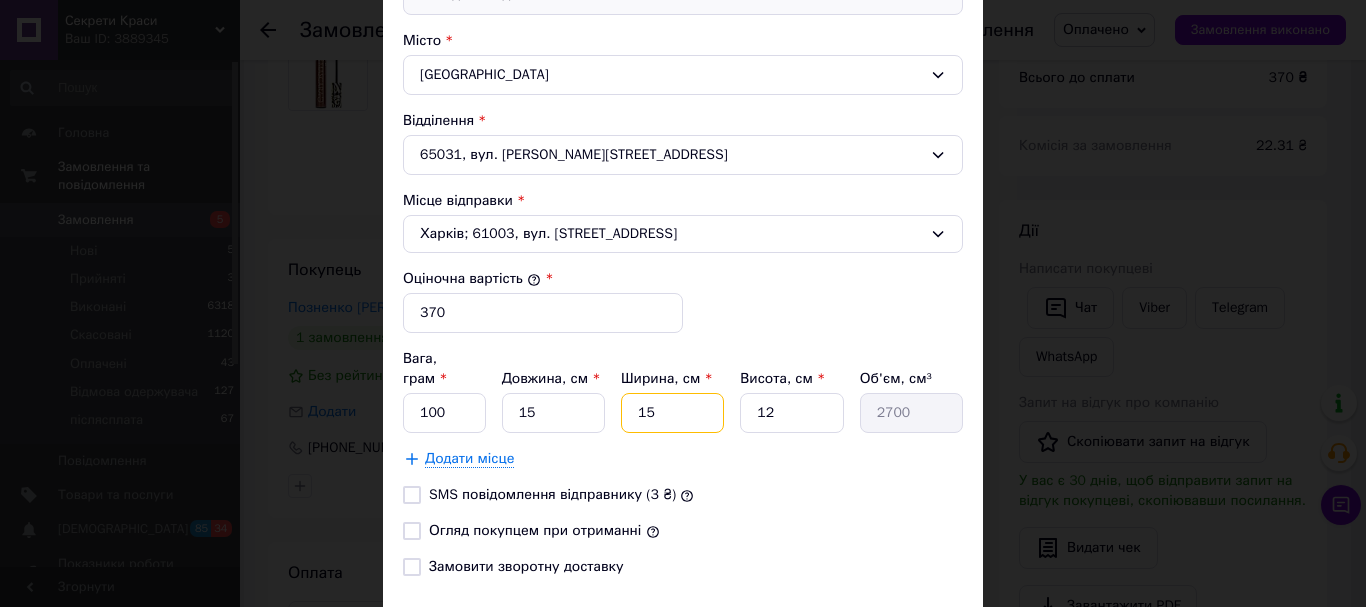 drag, startPoint x: 668, startPoint y: 386, endPoint x: 632, endPoint y: 407, distance: 41.677334 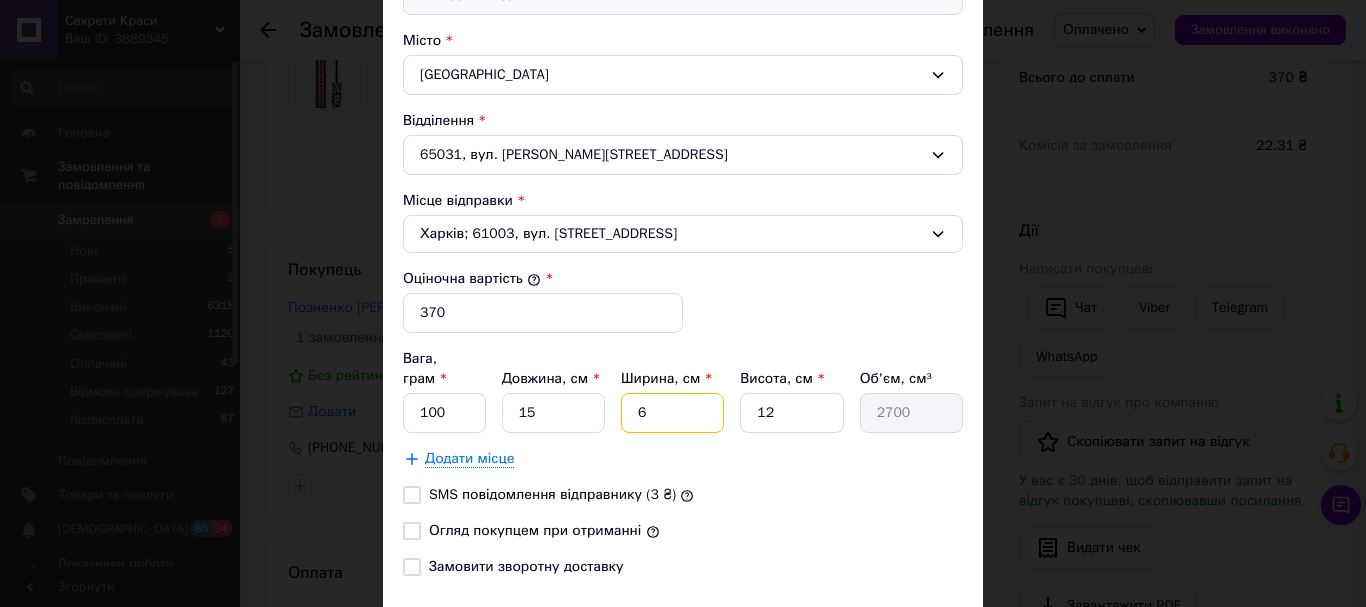 type on "1080" 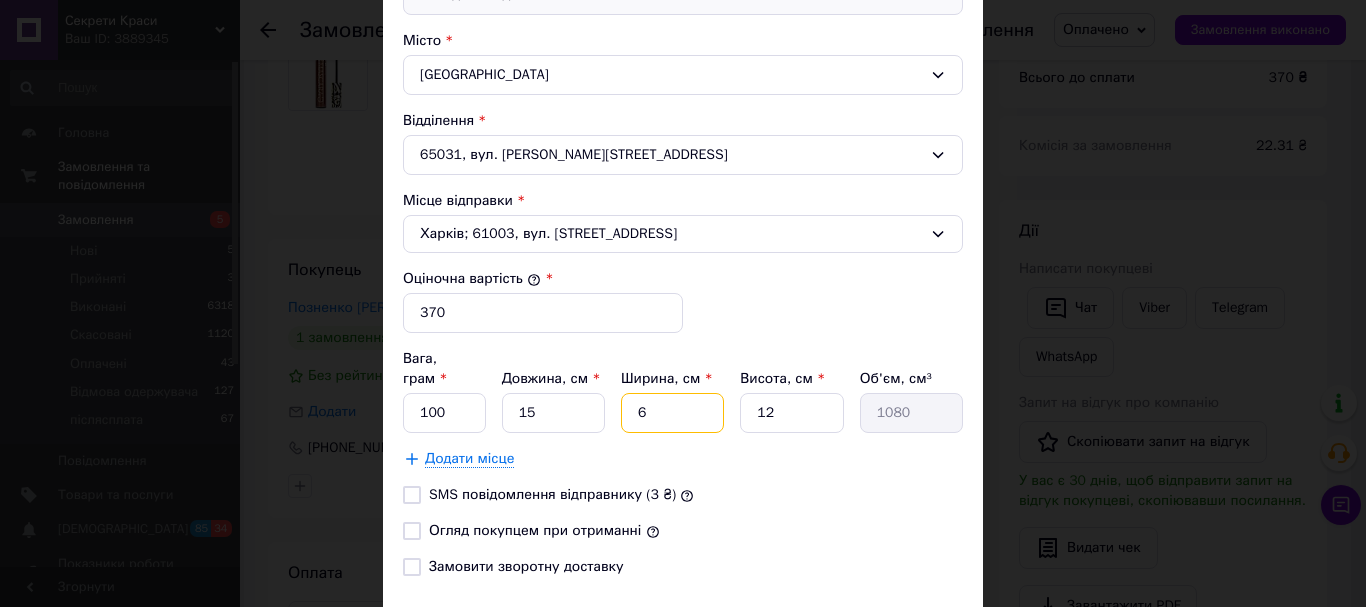 type on "6" 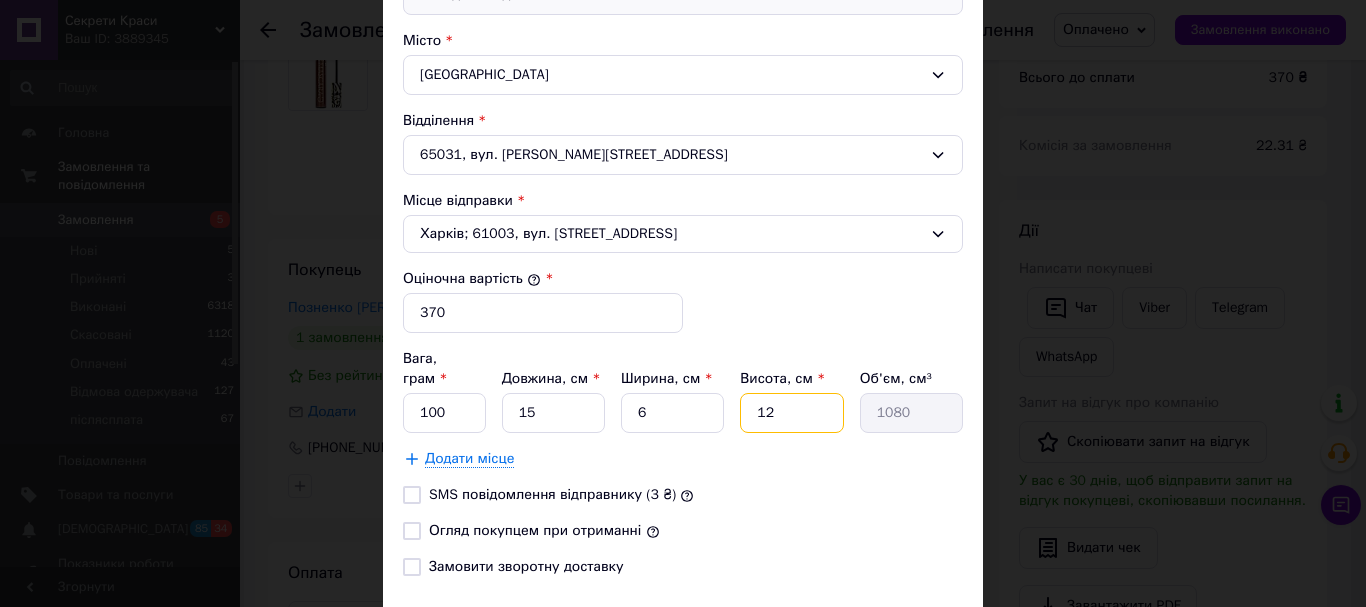 drag, startPoint x: 768, startPoint y: 391, endPoint x: 732, endPoint y: 406, distance: 39 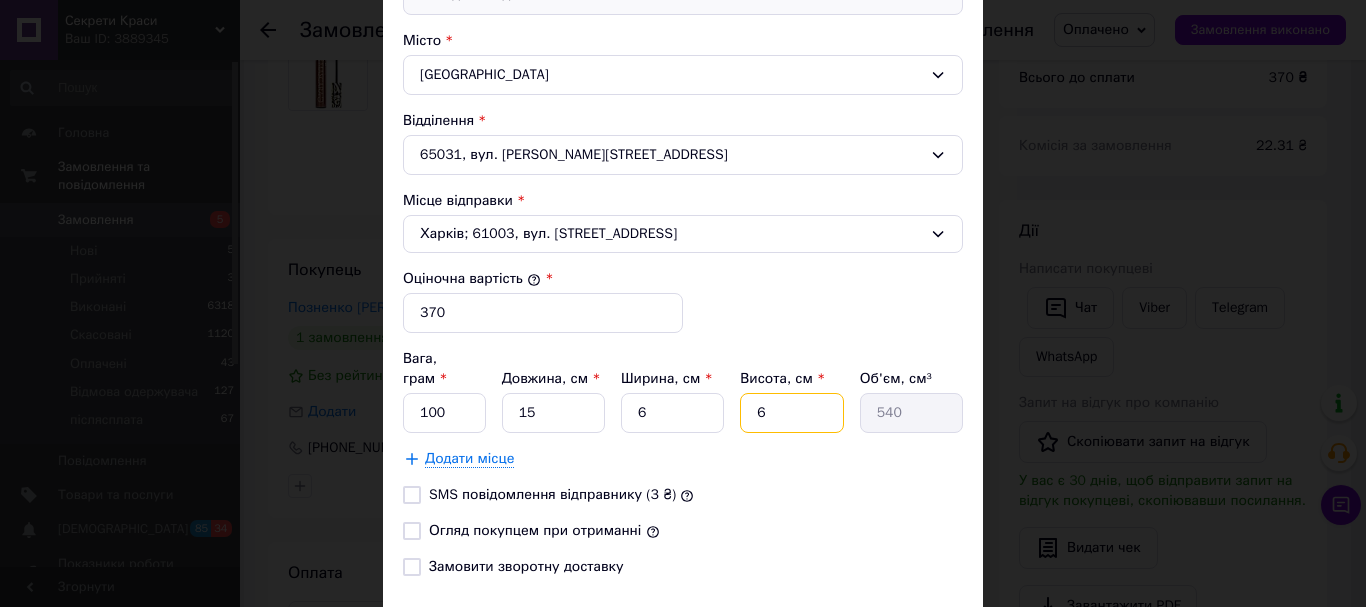 type on "6" 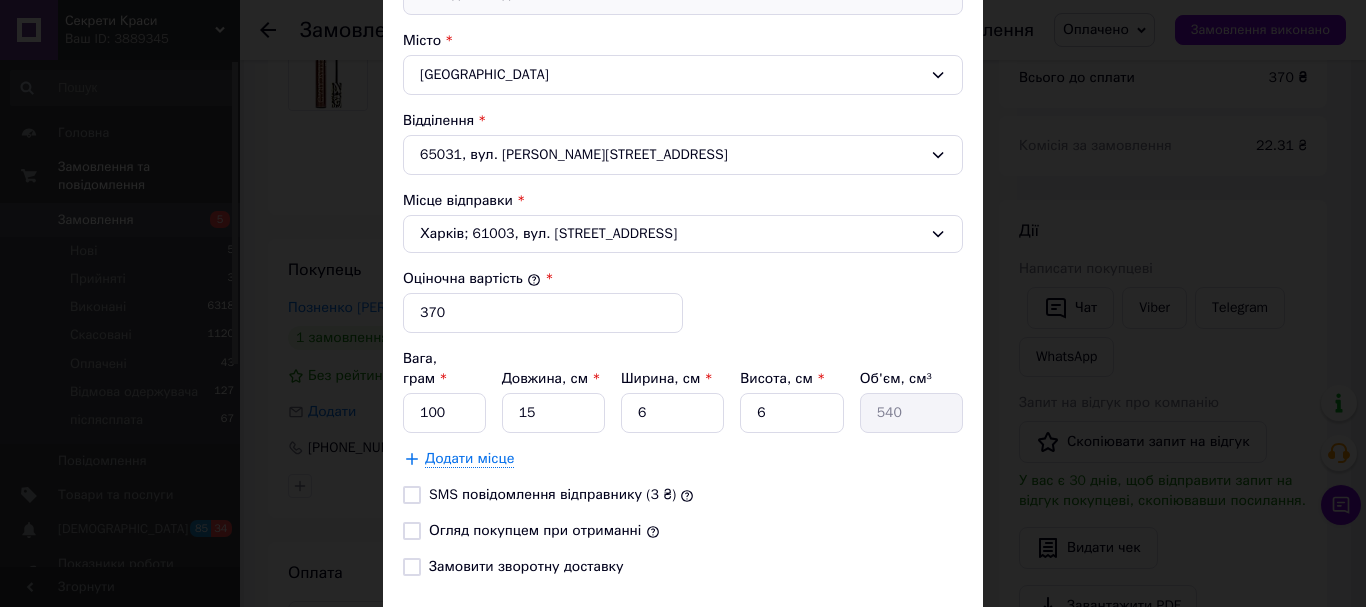 click on "Огляд покупцем при отриманні" at bounding box center [412, 531] 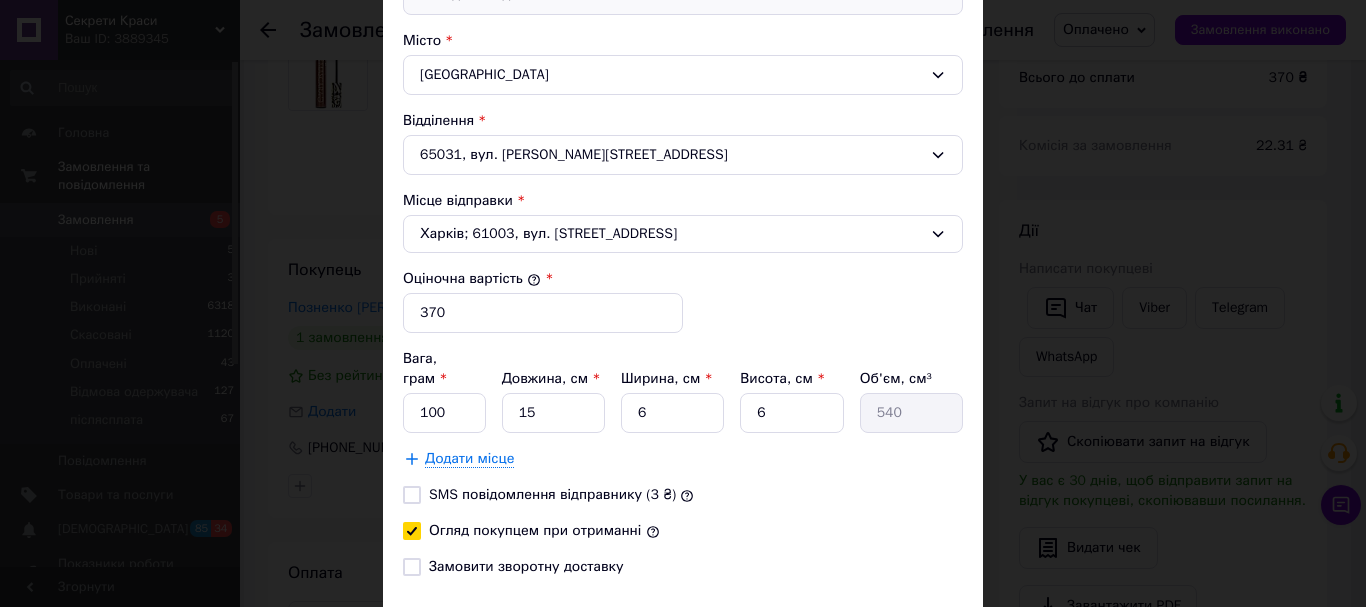 checkbox on "true" 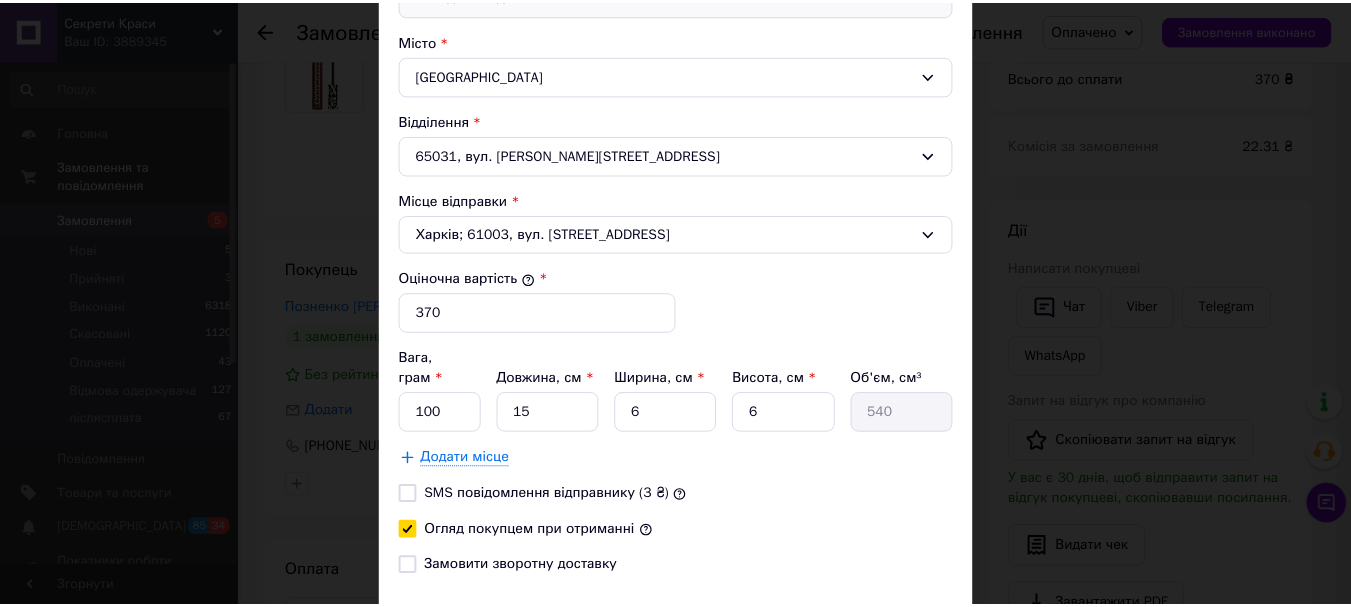 scroll, scrollTop: 716, scrollLeft: 0, axis: vertical 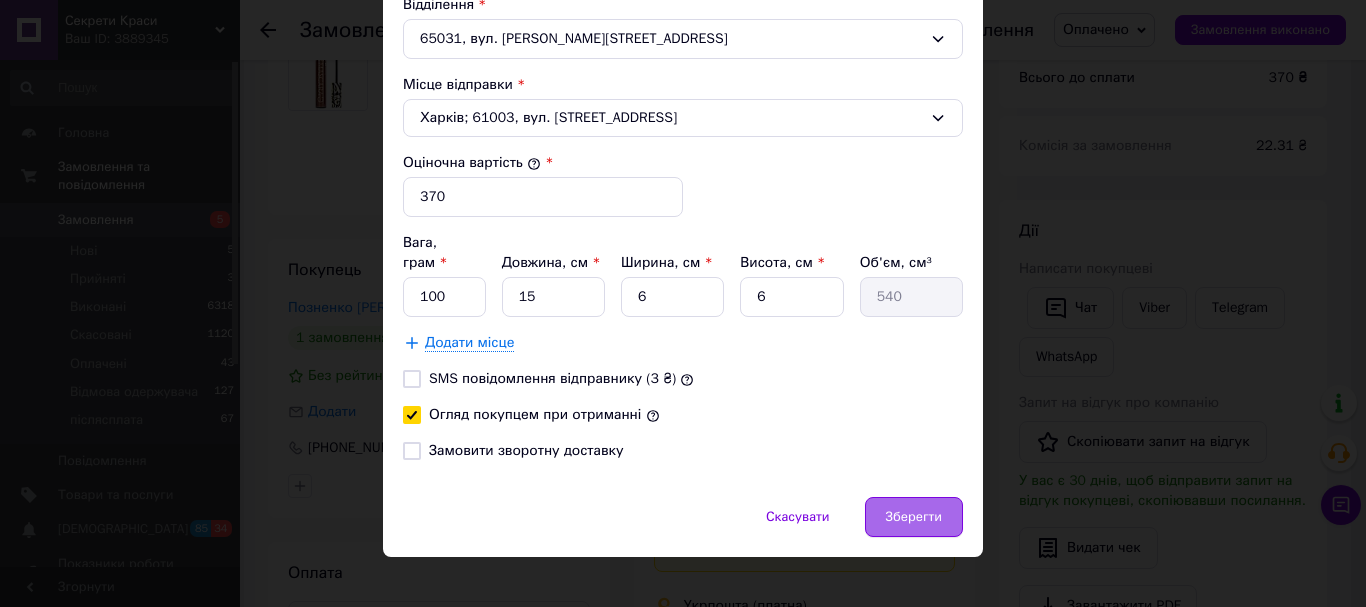 click on "Зберегти" at bounding box center (914, 517) 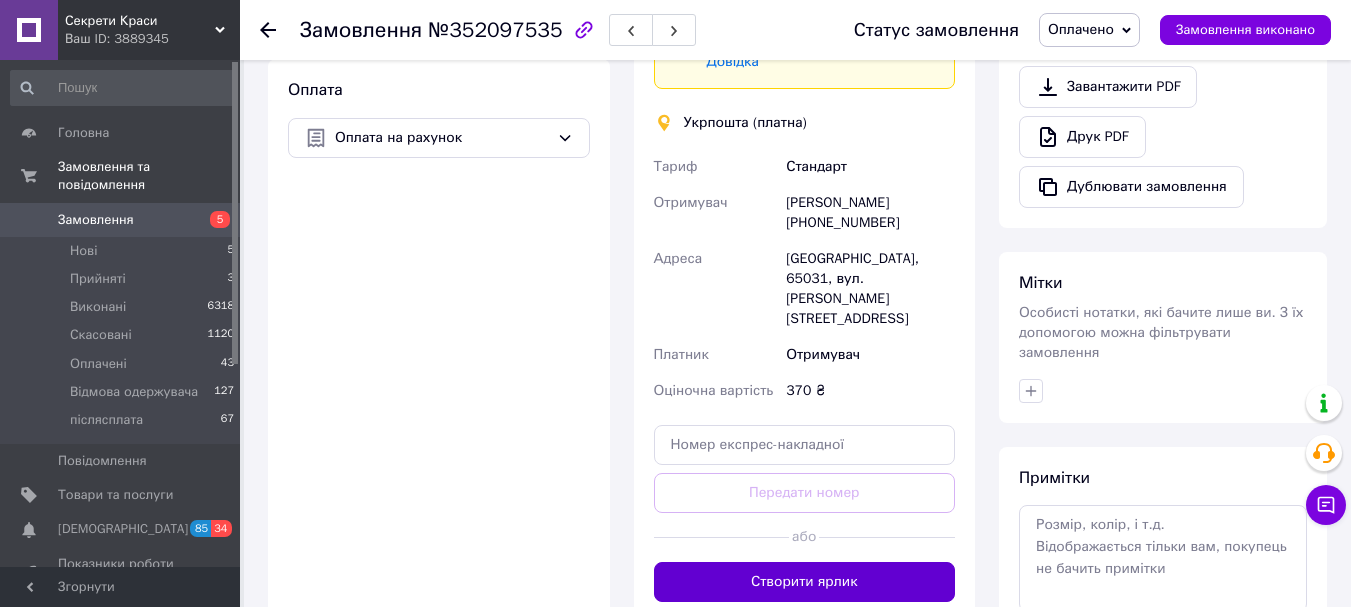 scroll, scrollTop: 700, scrollLeft: 0, axis: vertical 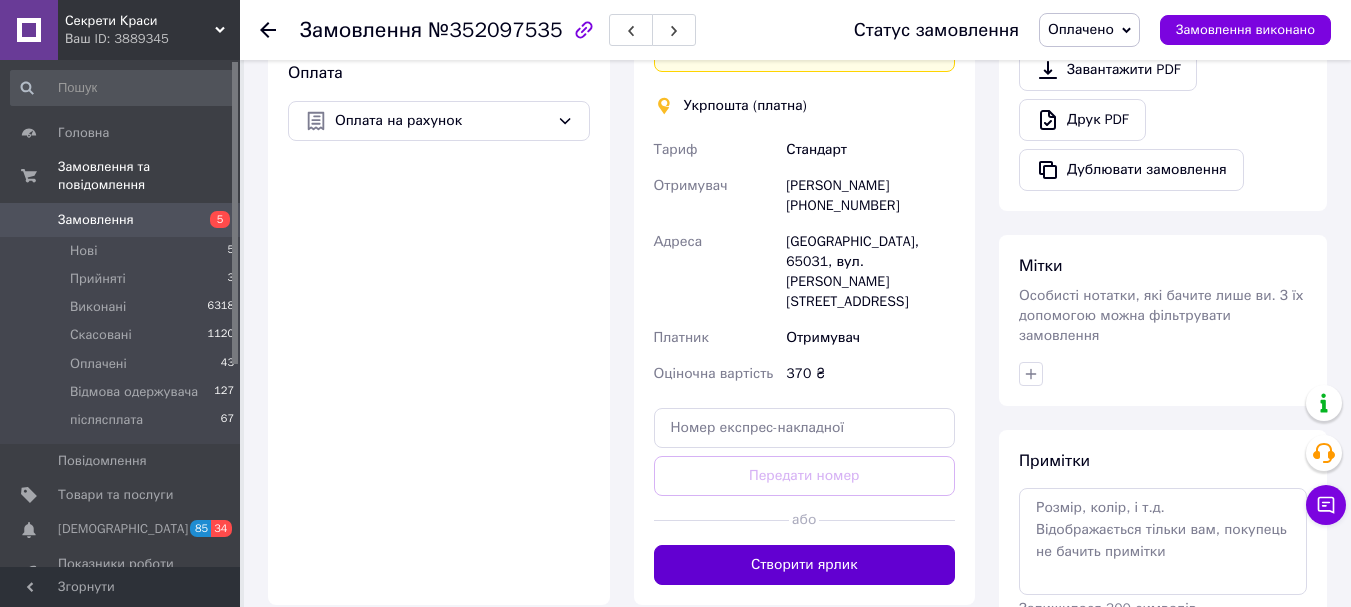 click on "Створити ярлик" at bounding box center [805, 565] 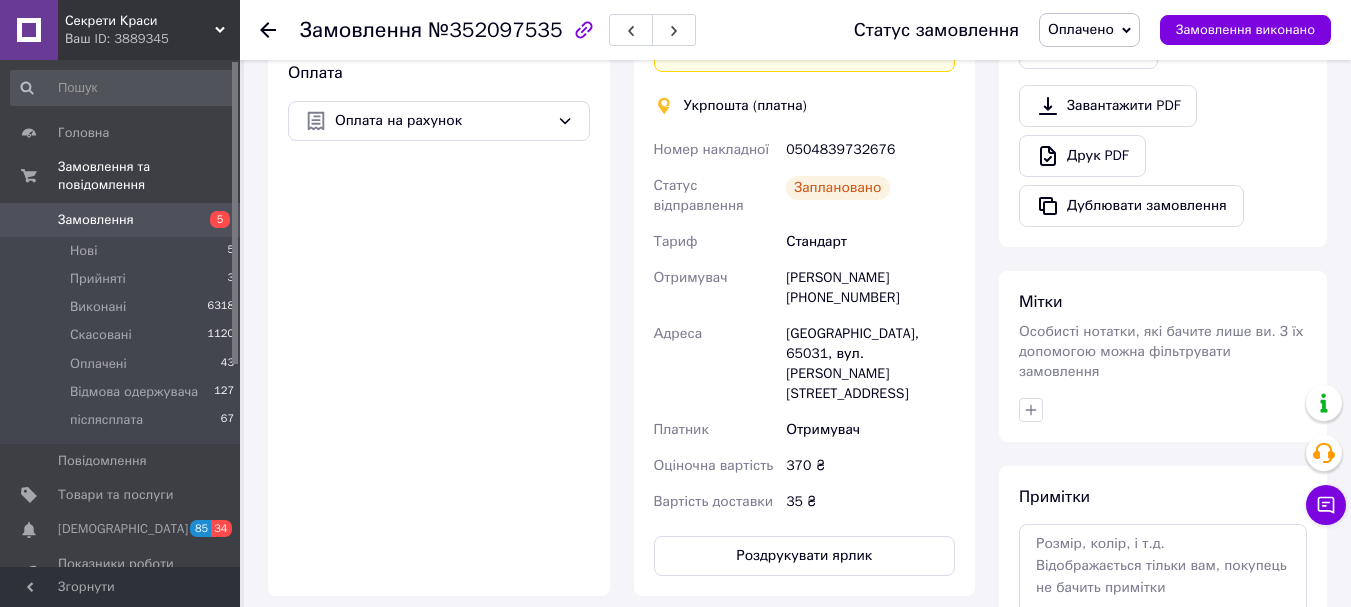 click 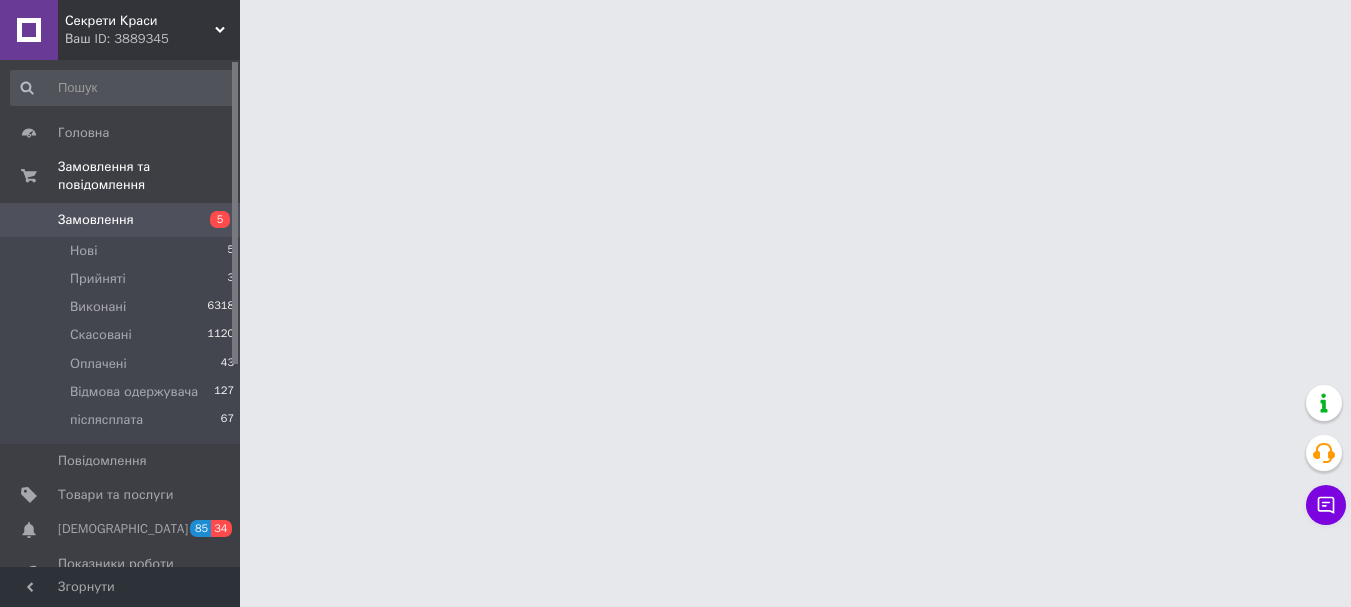 scroll, scrollTop: 0, scrollLeft: 0, axis: both 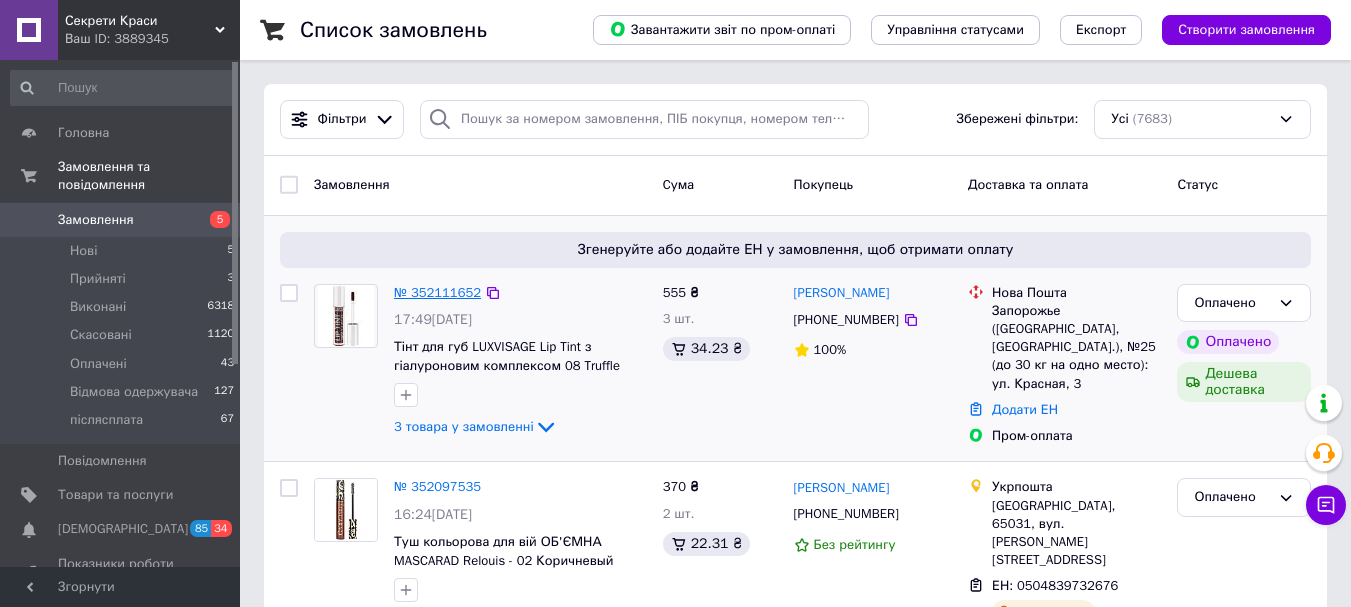 click on "№ 352111652" at bounding box center (437, 292) 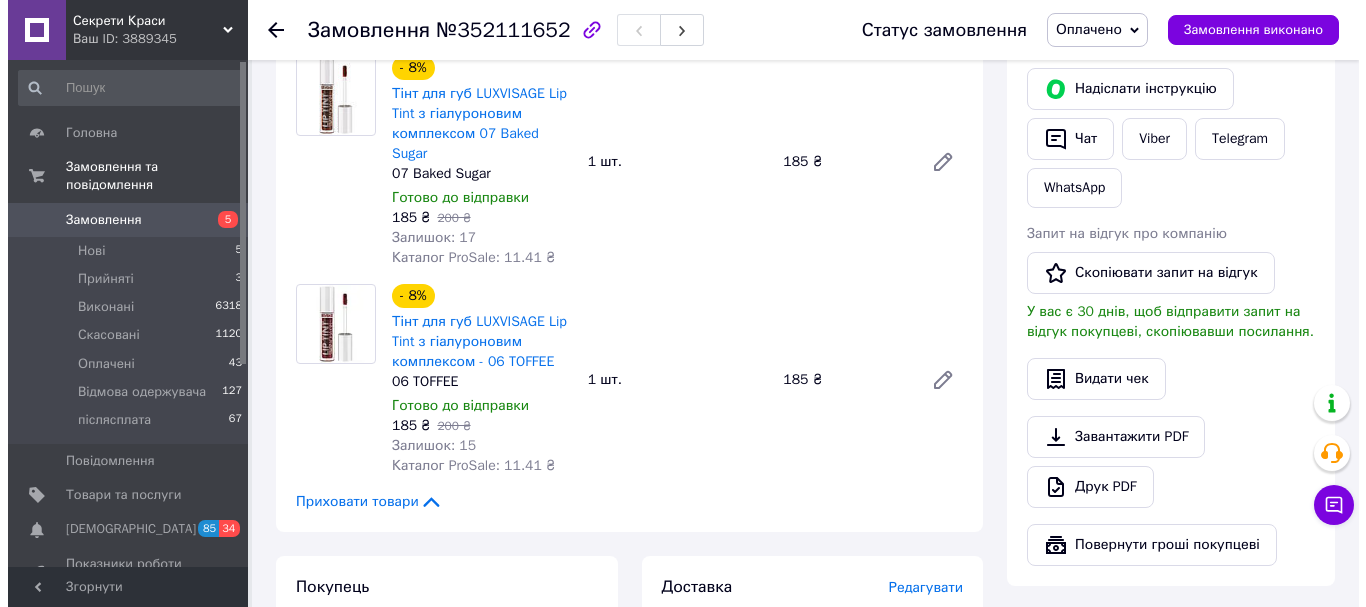 scroll, scrollTop: 500, scrollLeft: 0, axis: vertical 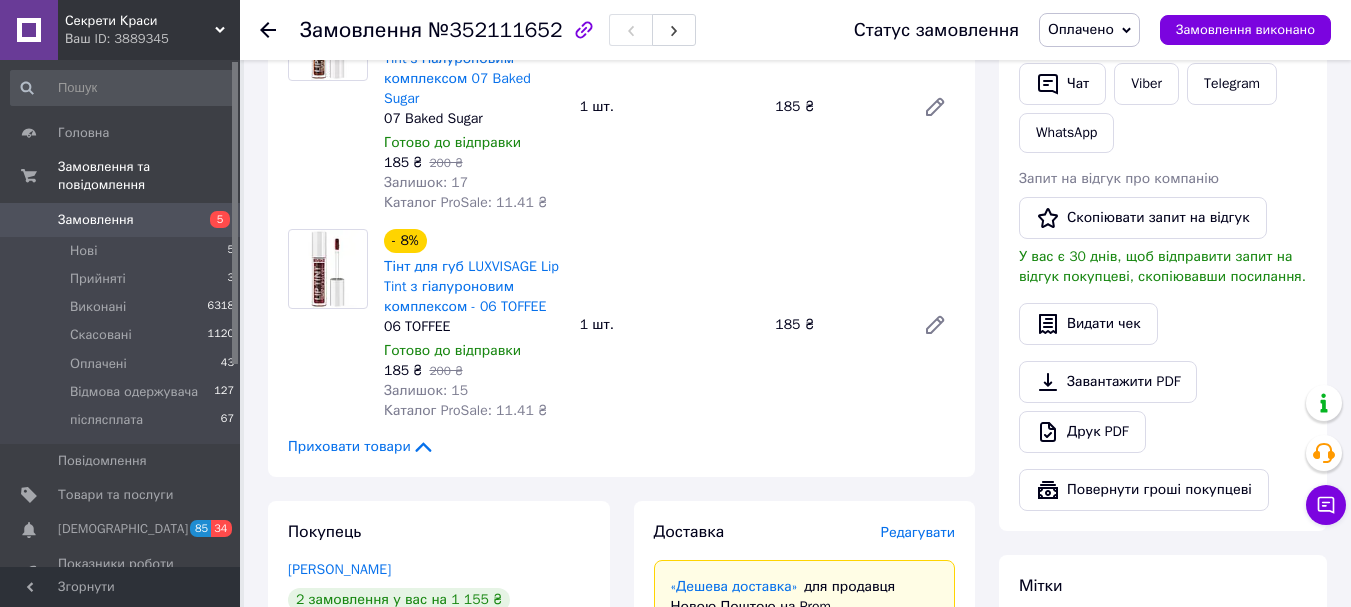 click on "Редагувати" at bounding box center (918, 532) 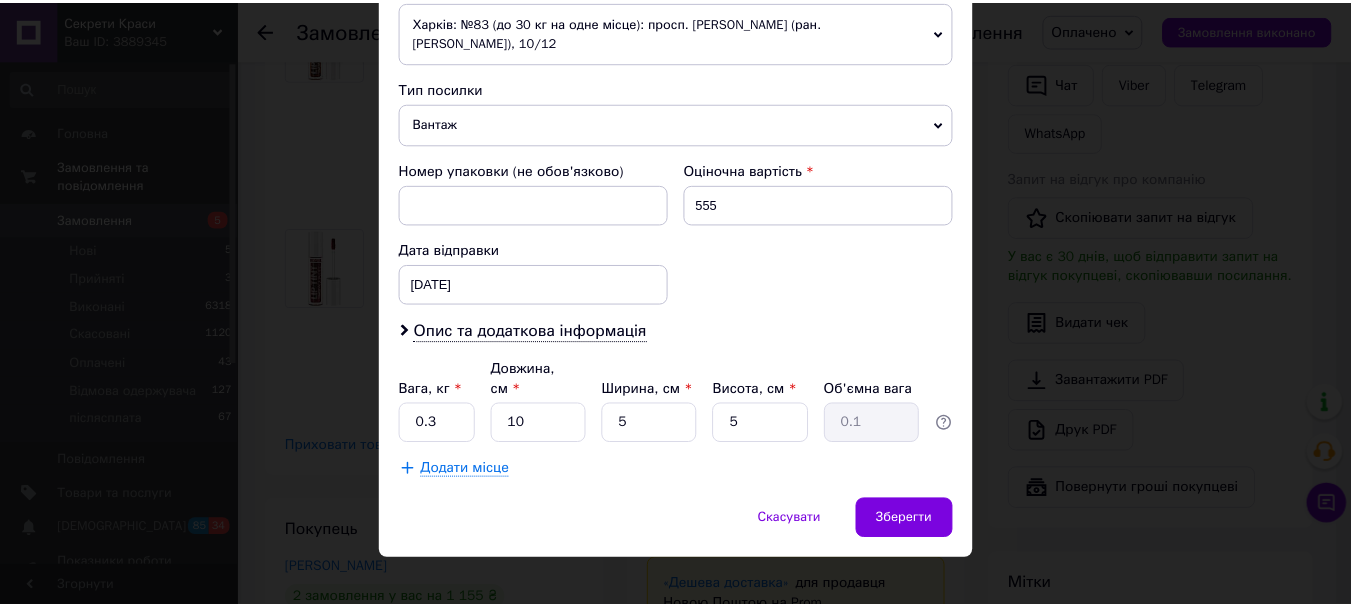 scroll, scrollTop: 741, scrollLeft: 0, axis: vertical 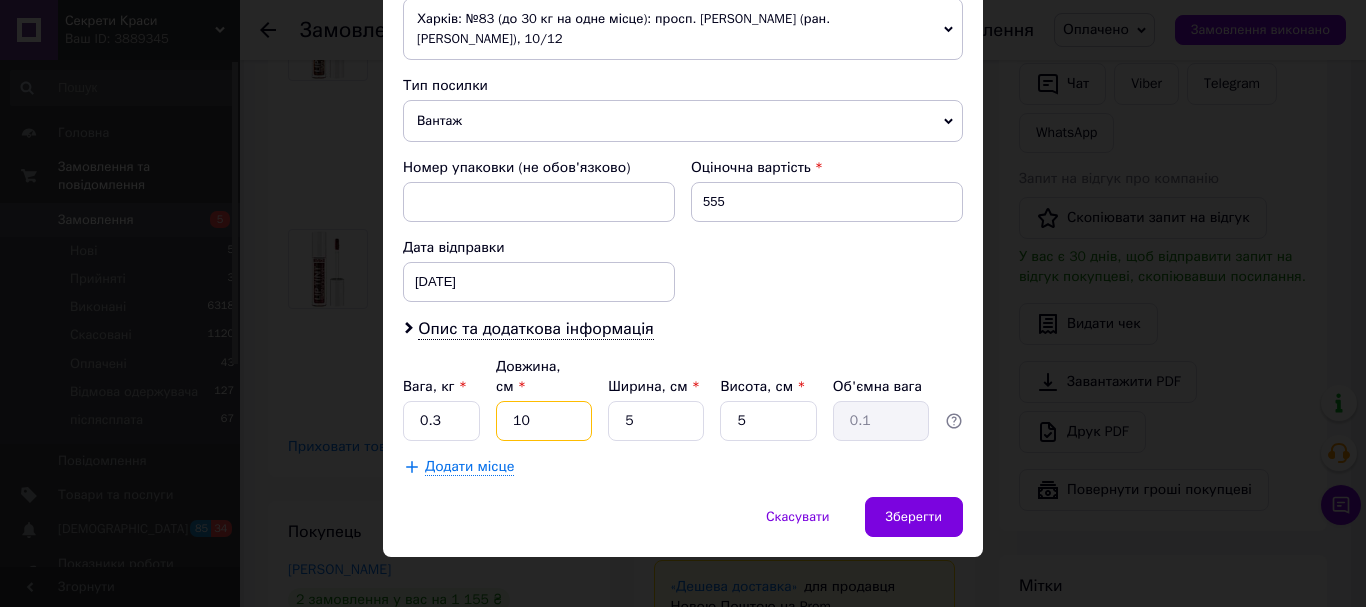 click on "10" at bounding box center [544, 421] 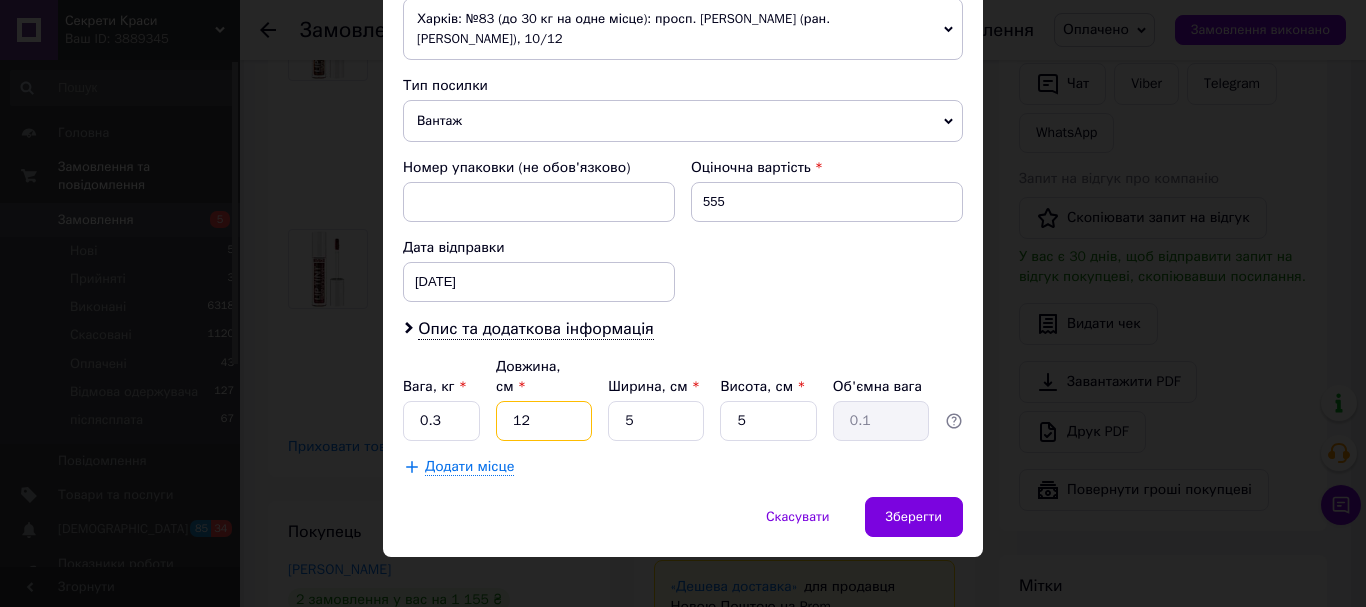 type on "12" 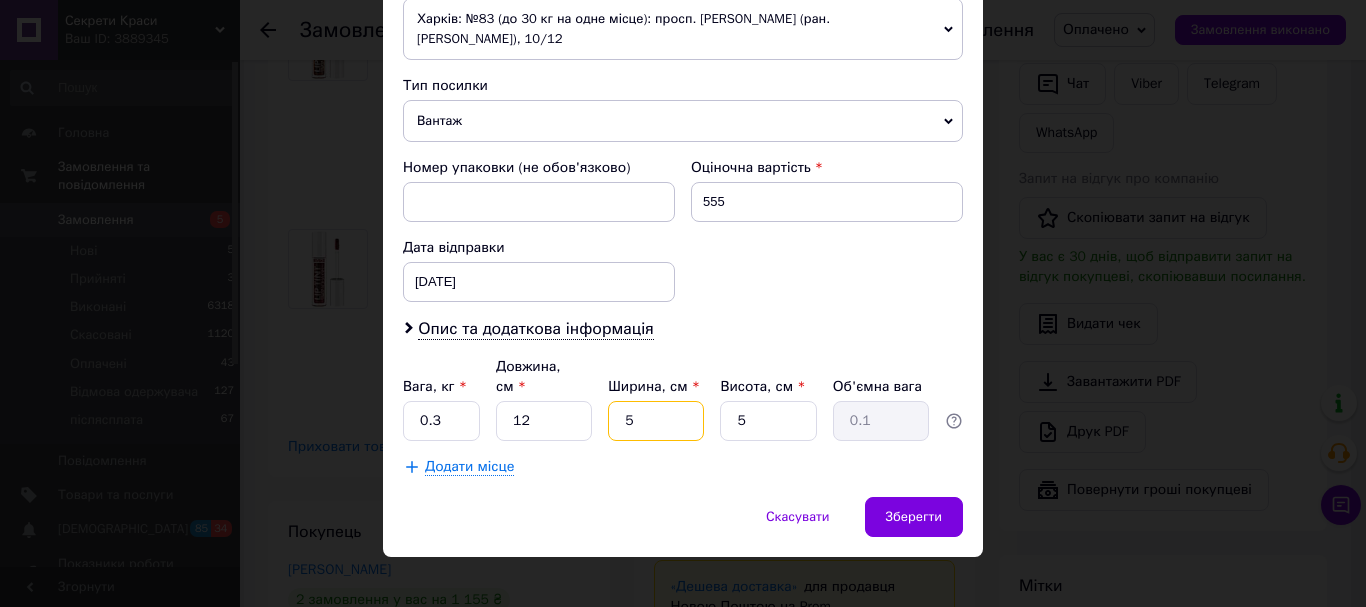 drag, startPoint x: 646, startPoint y: 404, endPoint x: 619, endPoint y: 420, distance: 31.38471 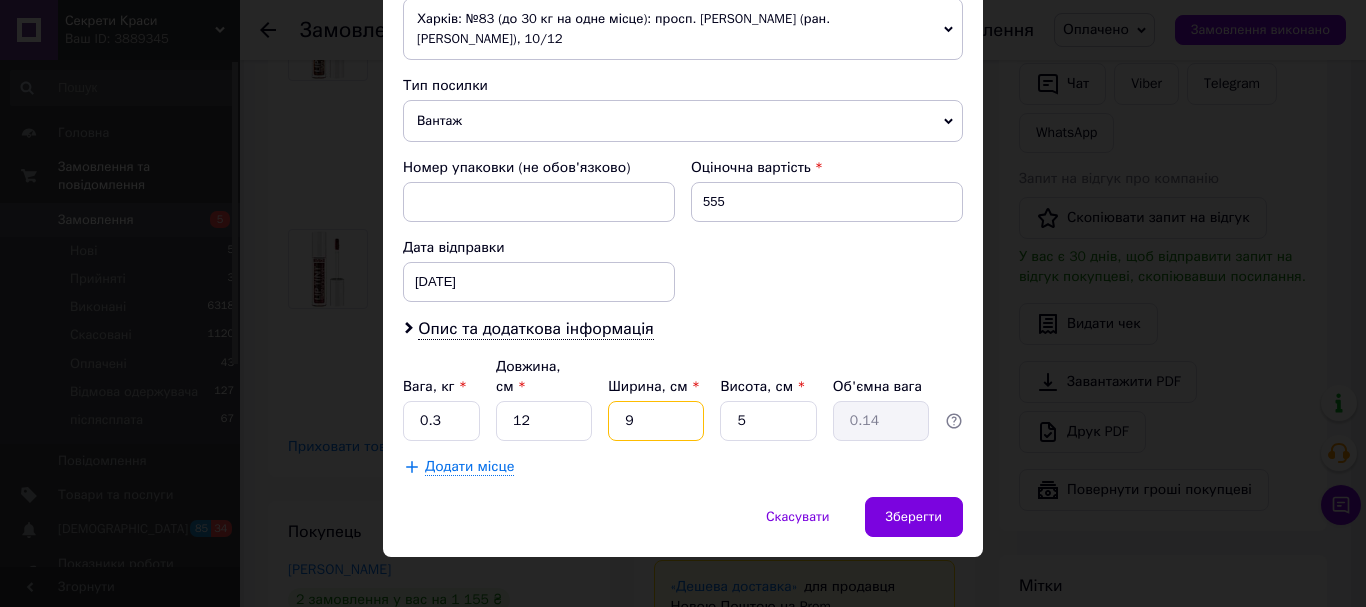type on "9" 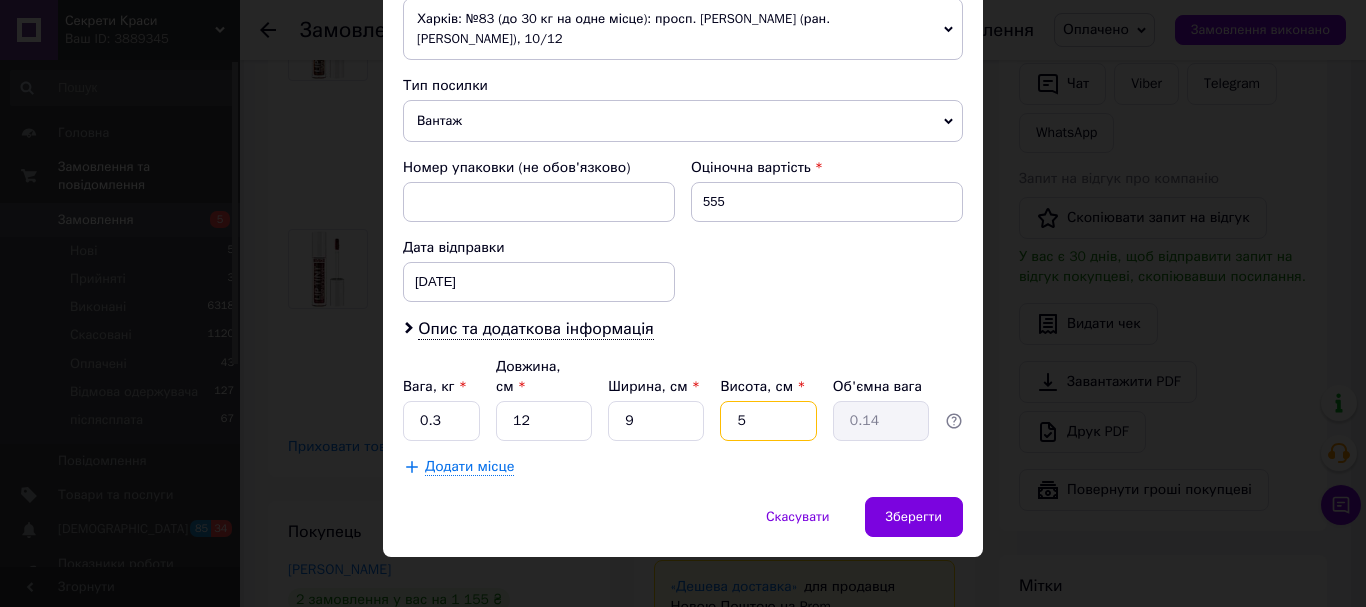 drag, startPoint x: 745, startPoint y: 391, endPoint x: 730, endPoint y: 403, distance: 19.209373 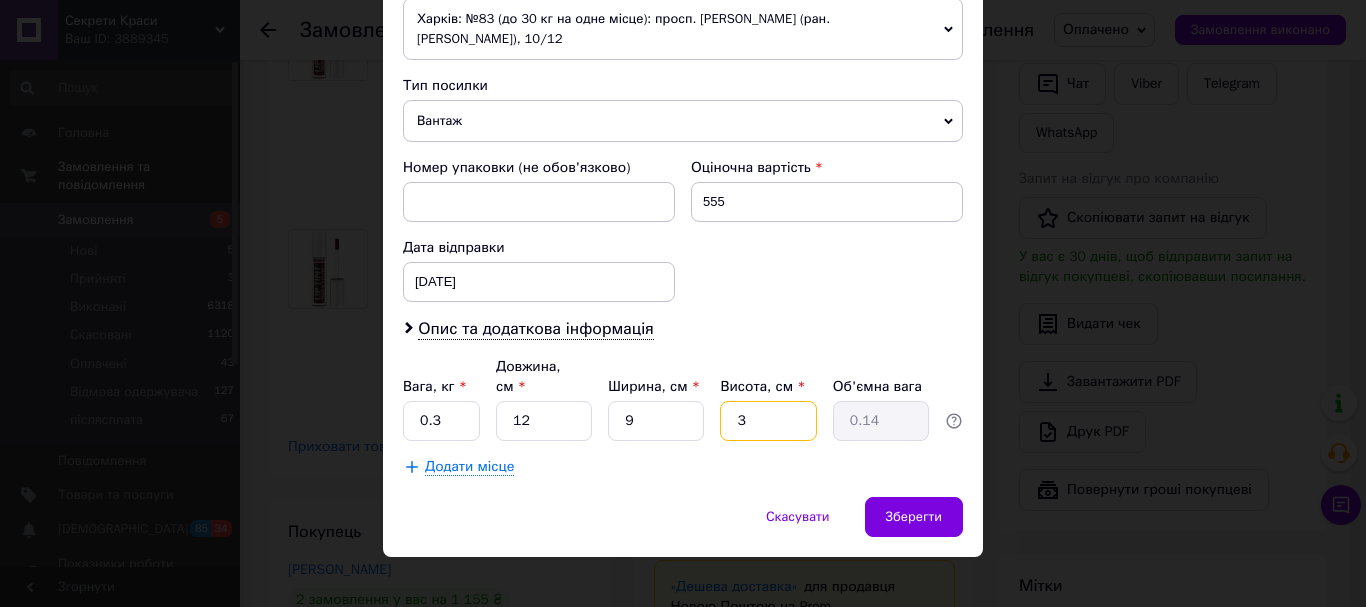 type on "3" 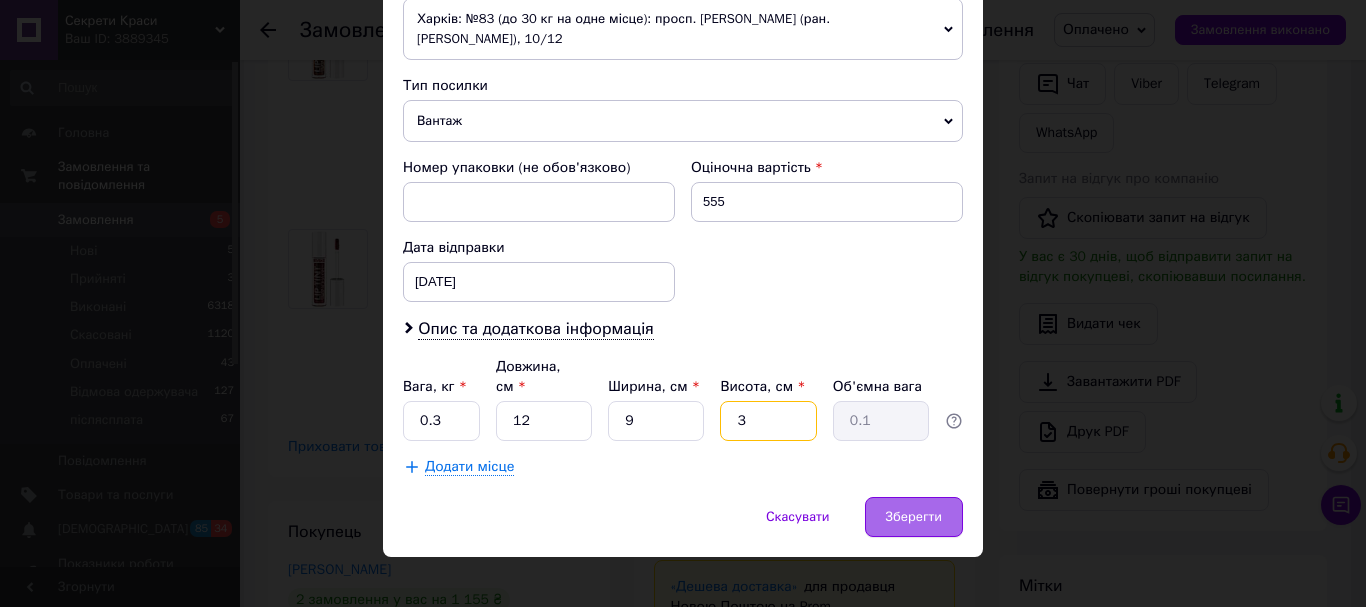 type on "3" 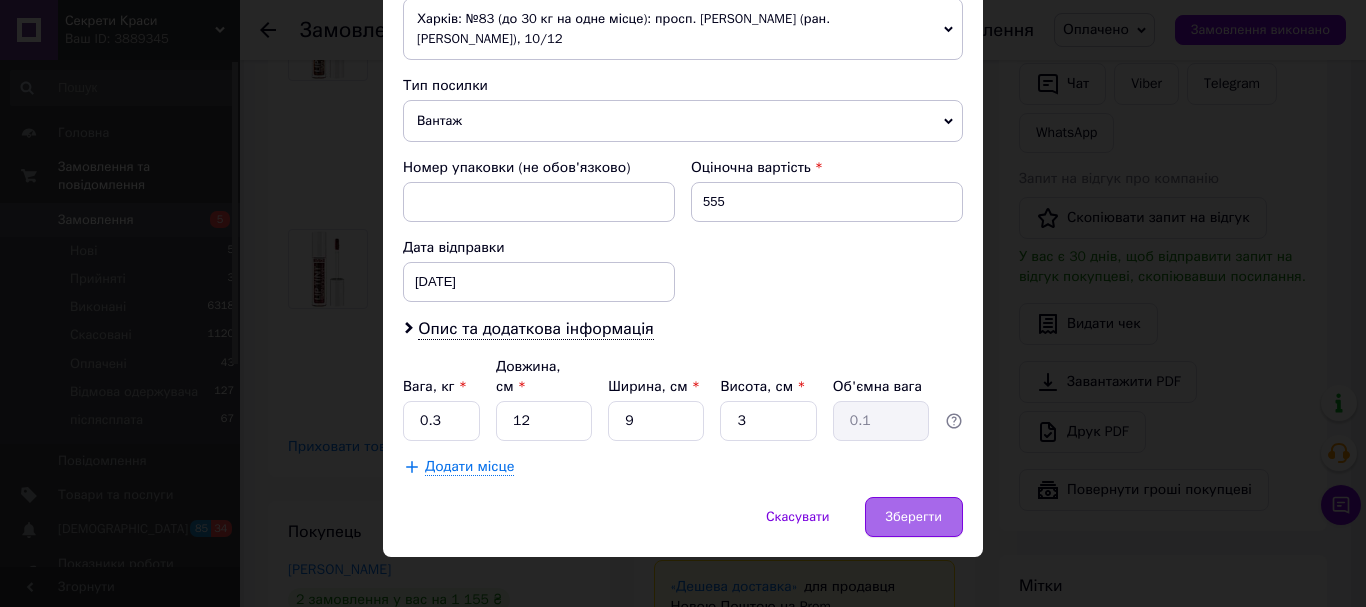 click on "Зберегти" at bounding box center (914, 517) 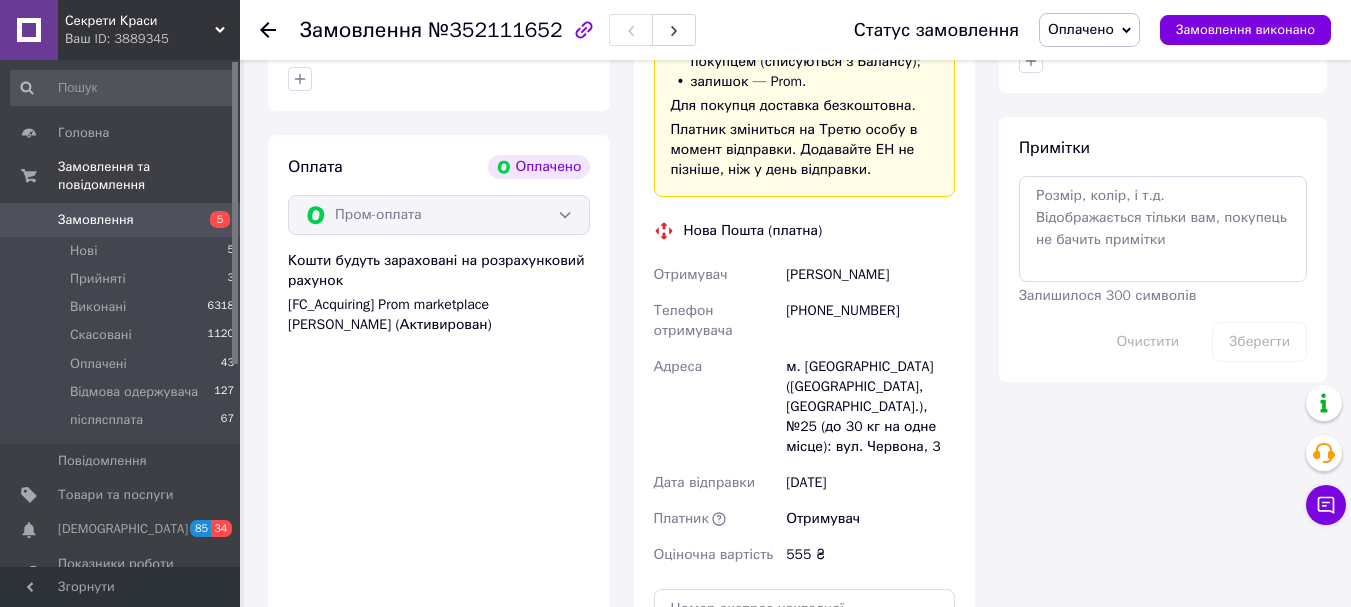 scroll, scrollTop: 1300, scrollLeft: 0, axis: vertical 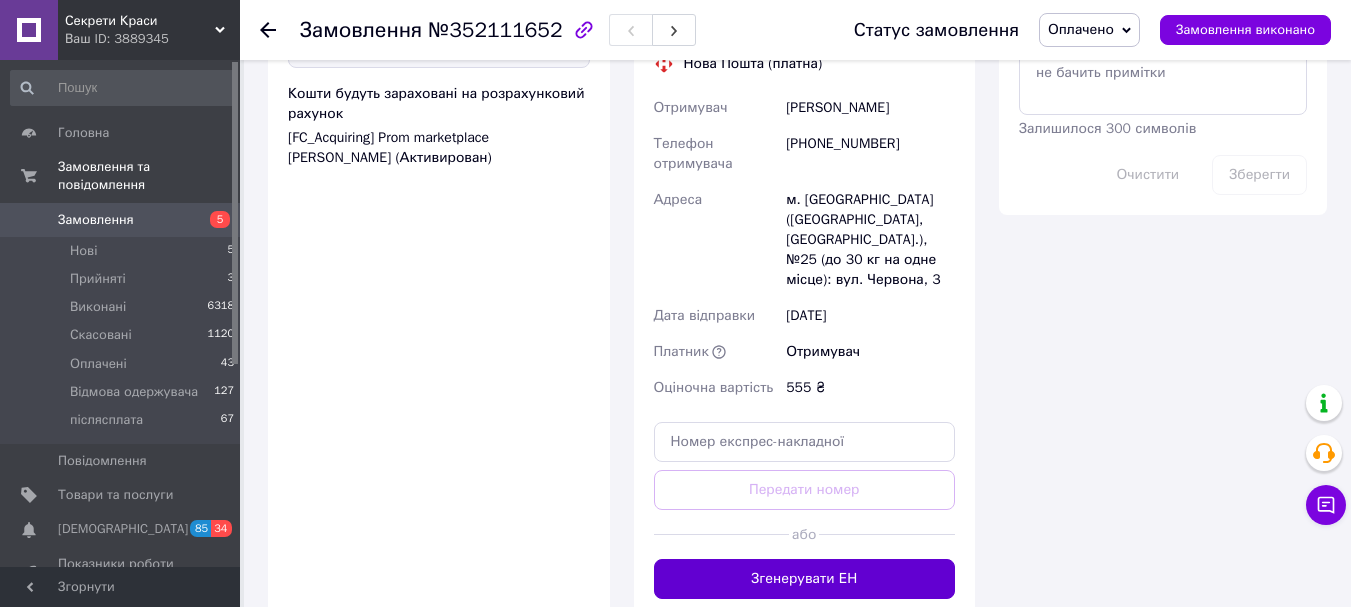 click on "Згенерувати ЕН" at bounding box center (805, 579) 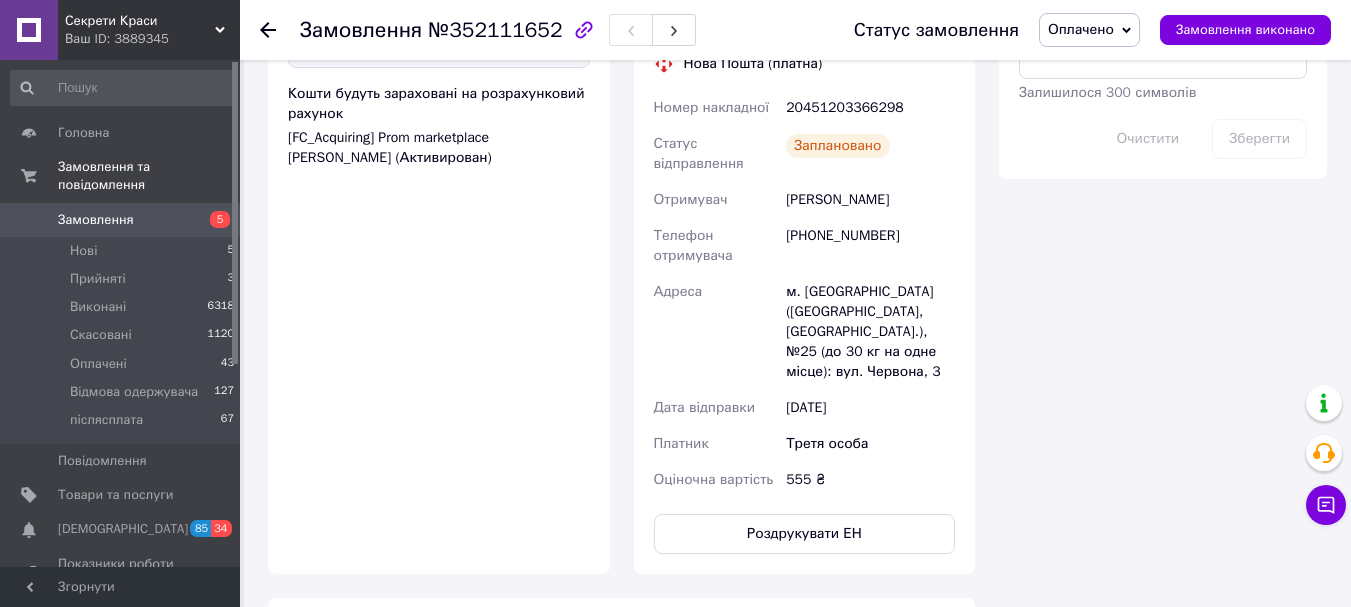 click 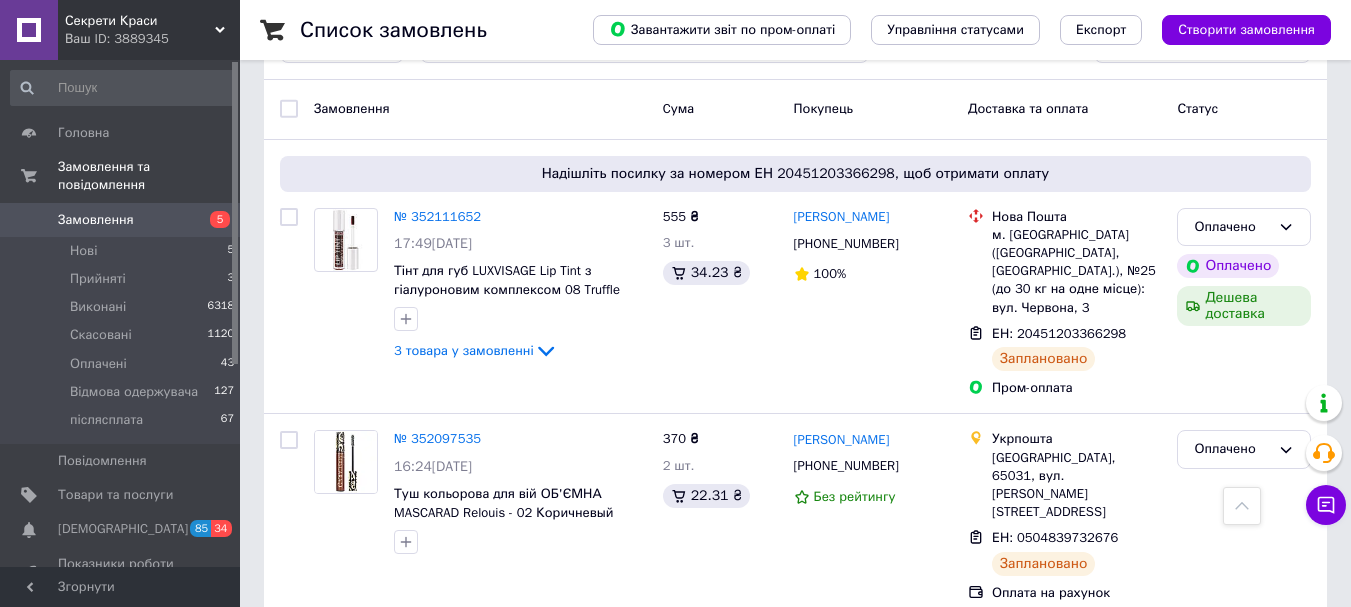 scroll, scrollTop: 0, scrollLeft: 0, axis: both 